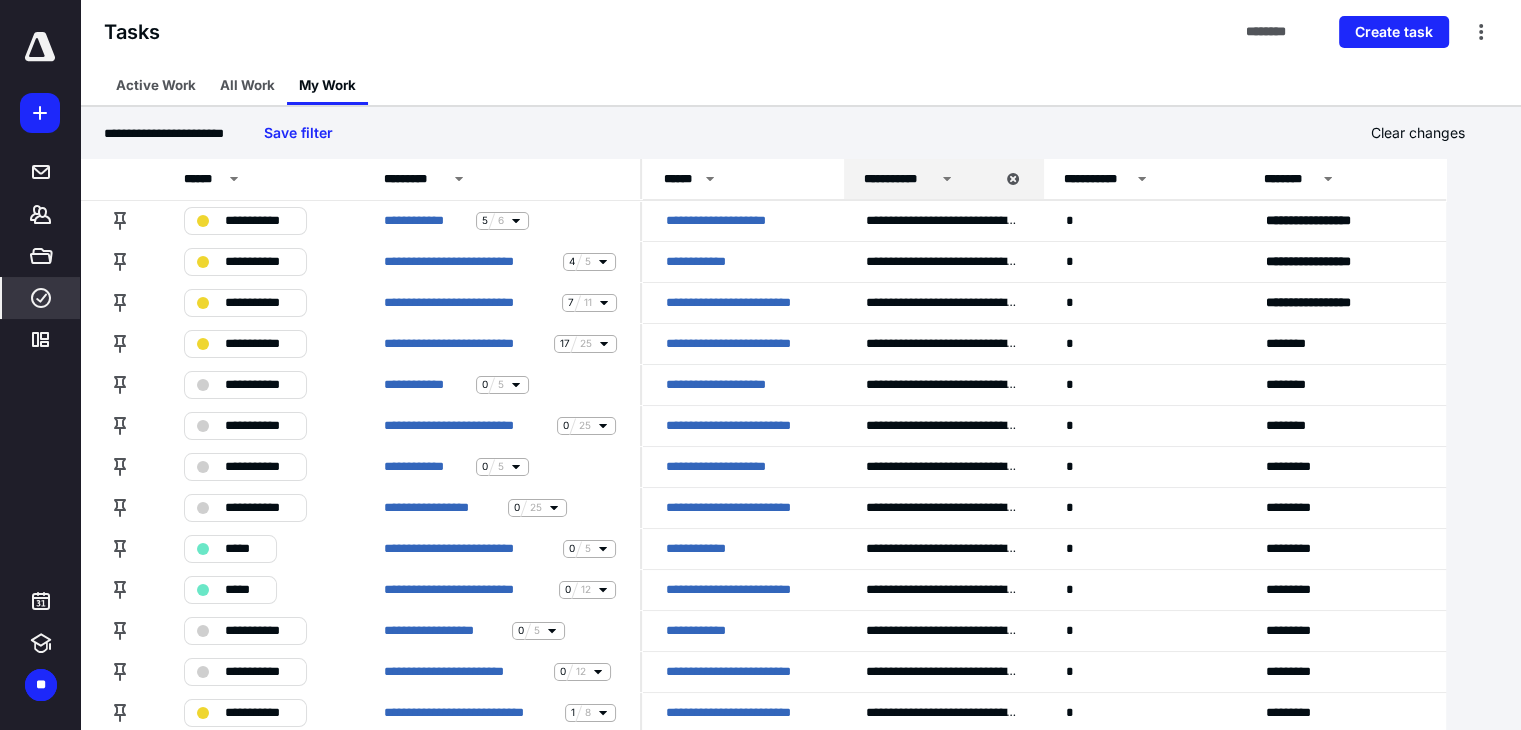 scroll, scrollTop: 0, scrollLeft: 0, axis: both 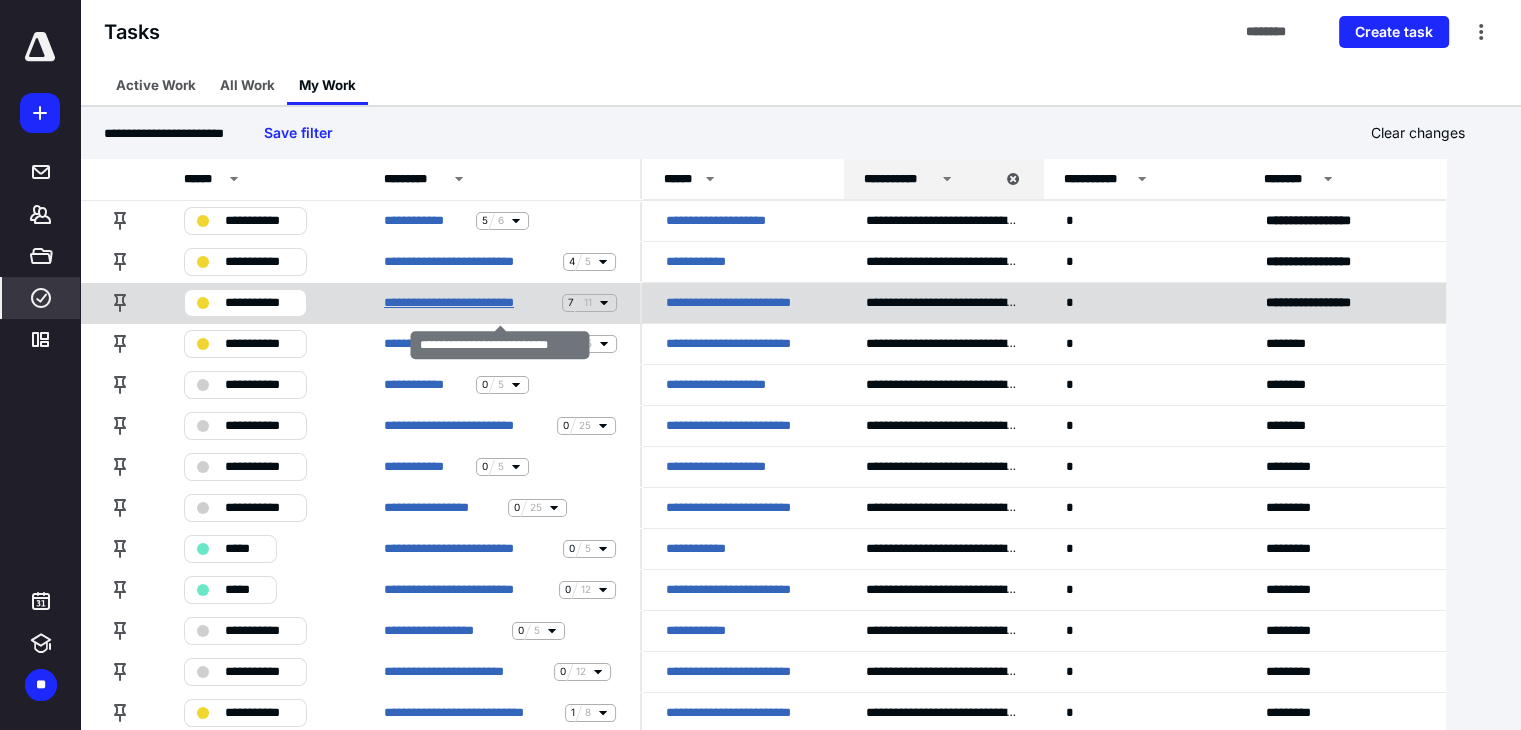 click on "**********" at bounding box center [469, 303] 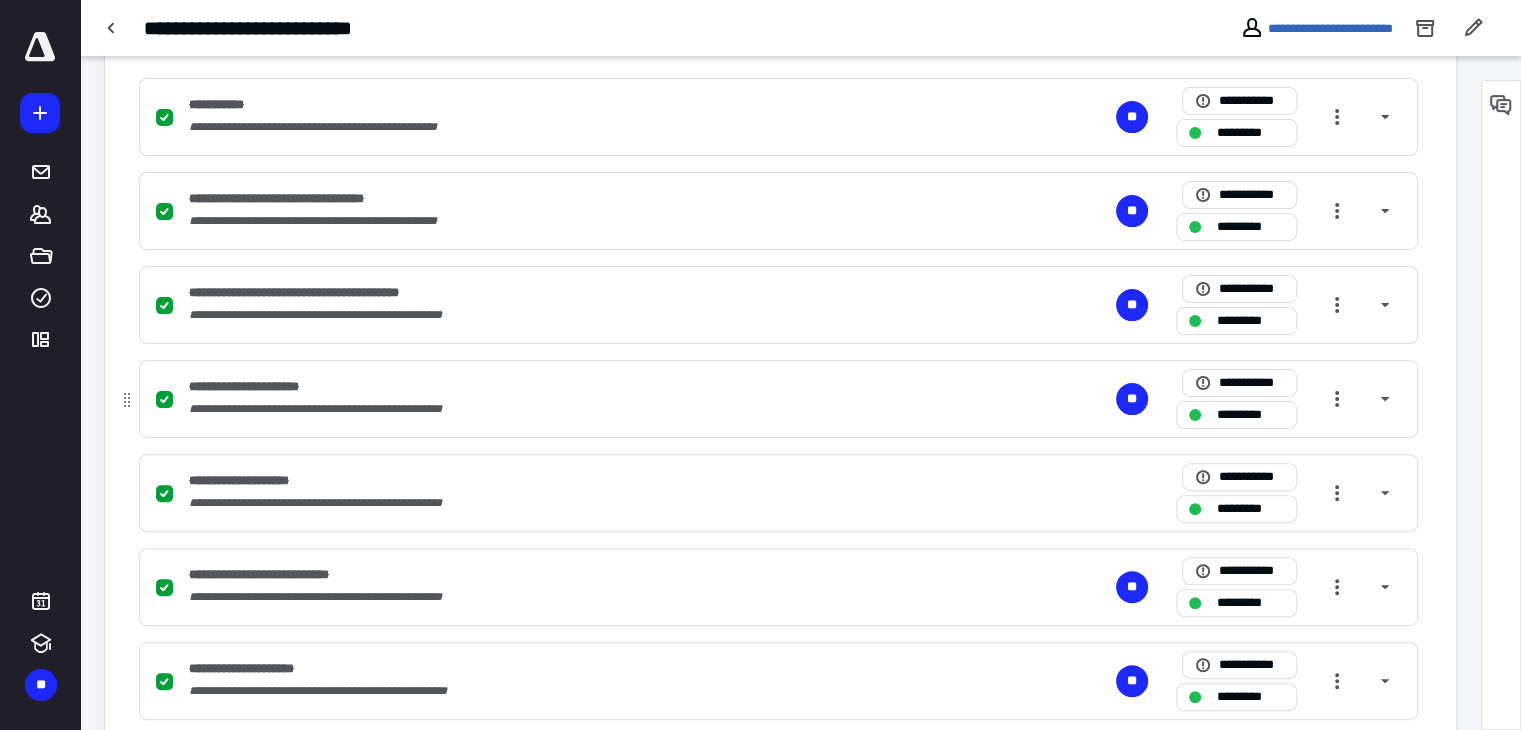 scroll, scrollTop: 915, scrollLeft: 0, axis: vertical 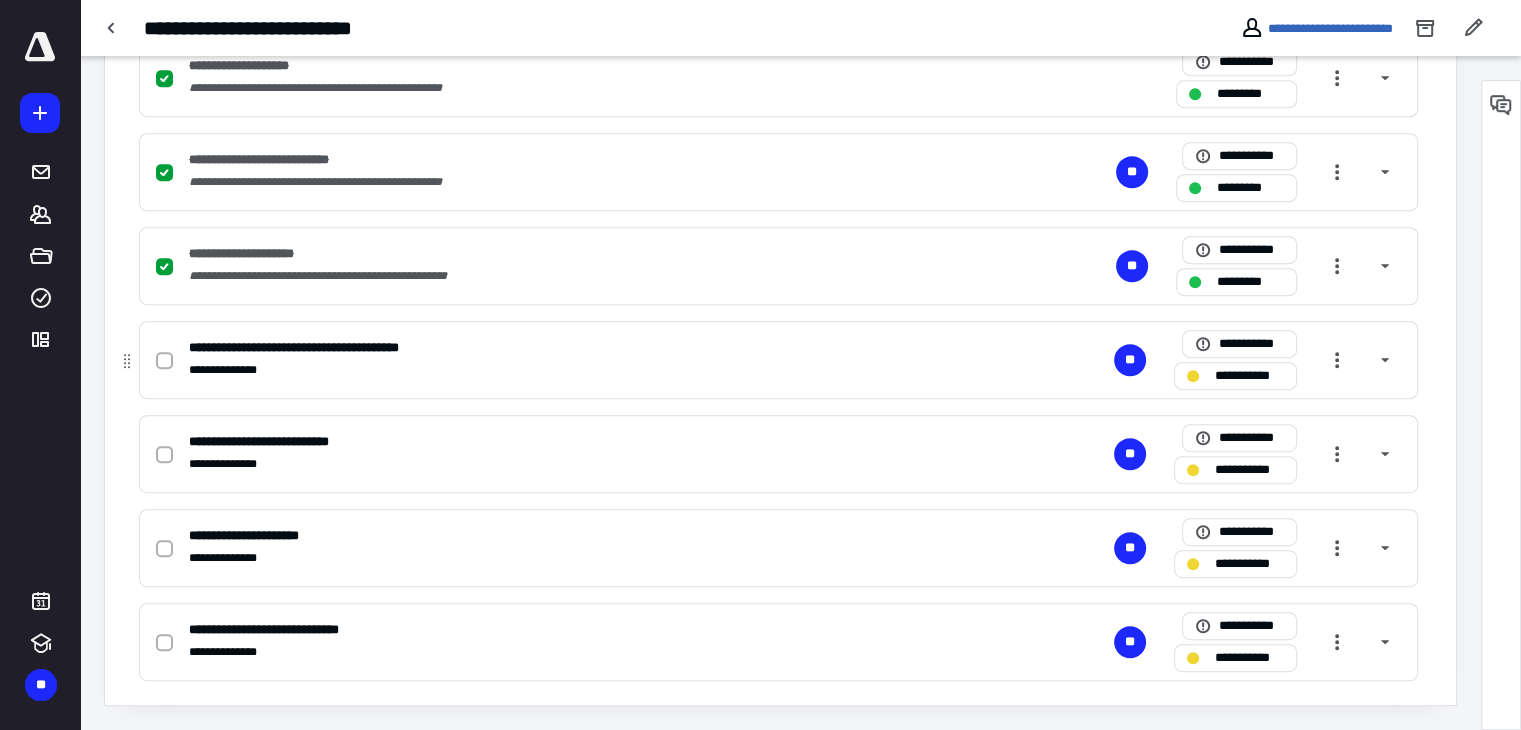 click on "**********" at bounding box center (516, 348) 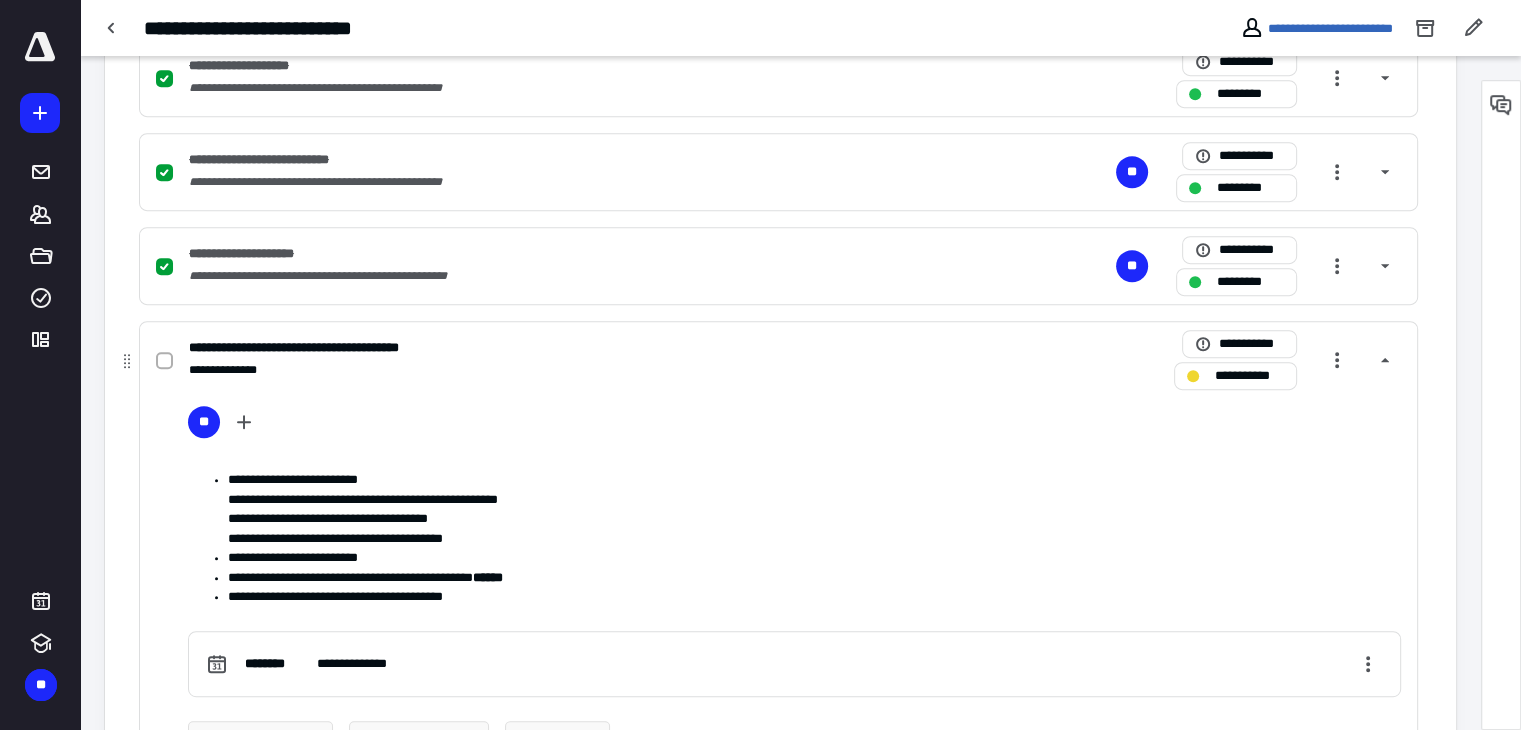 scroll, scrollTop: 1015, scrollLeft: 0, axis: vertical 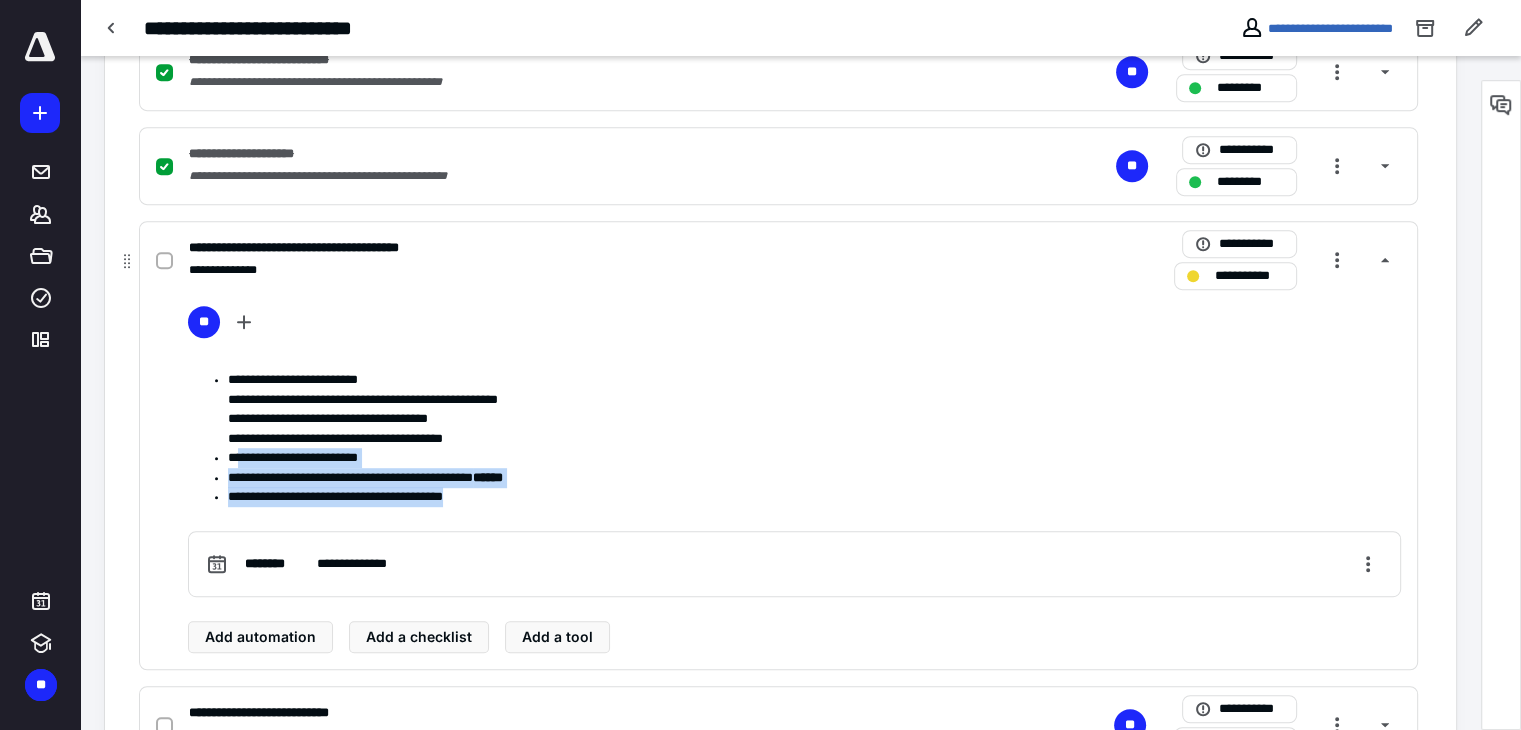 drag, startPoint x: 291, startPoint y: 469, endPoint x: 660, endPoint y: 474, distance: 369.03387 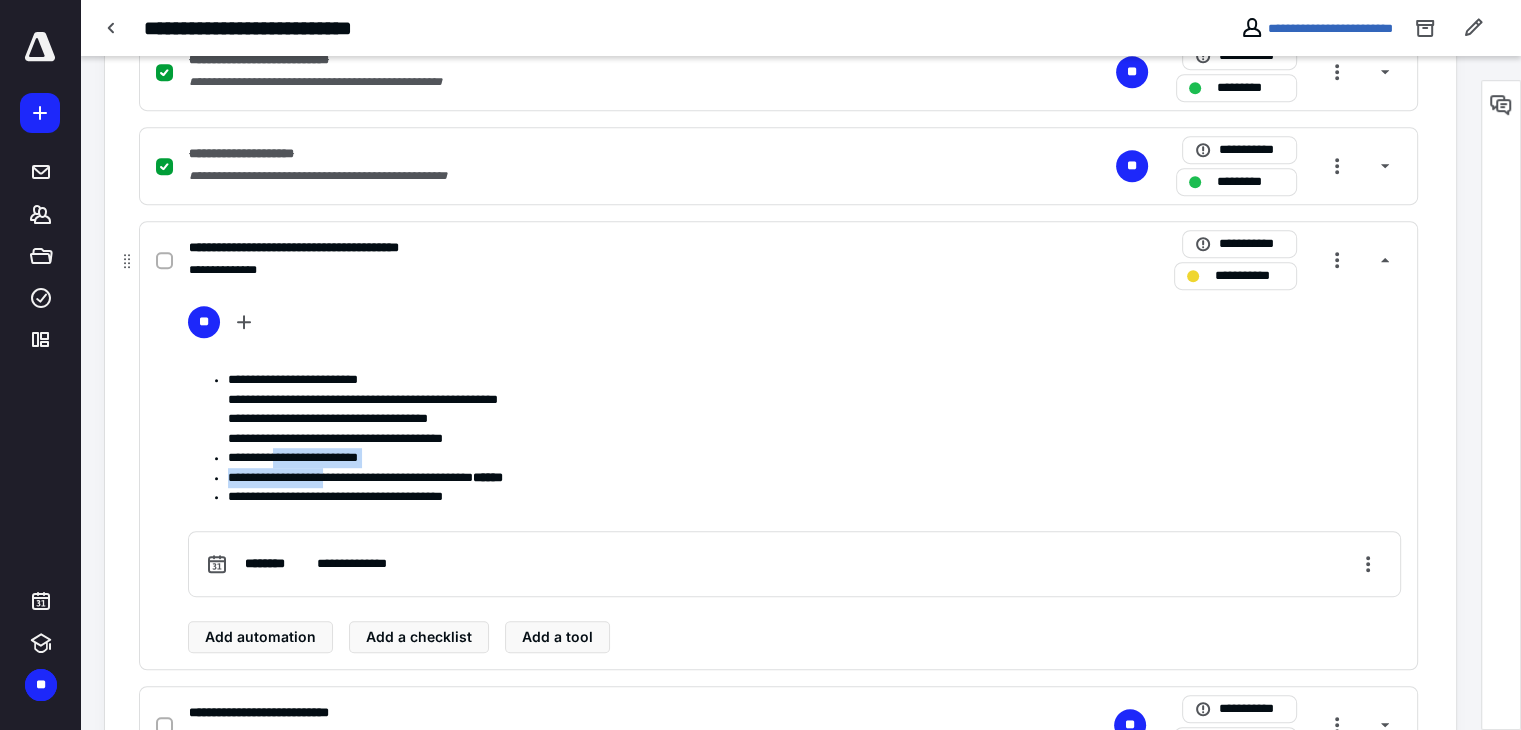 drag, startPoint x: 287, startPoint y: 460, endPoint x: 569, endPoint y: 476, distance: 282.45352 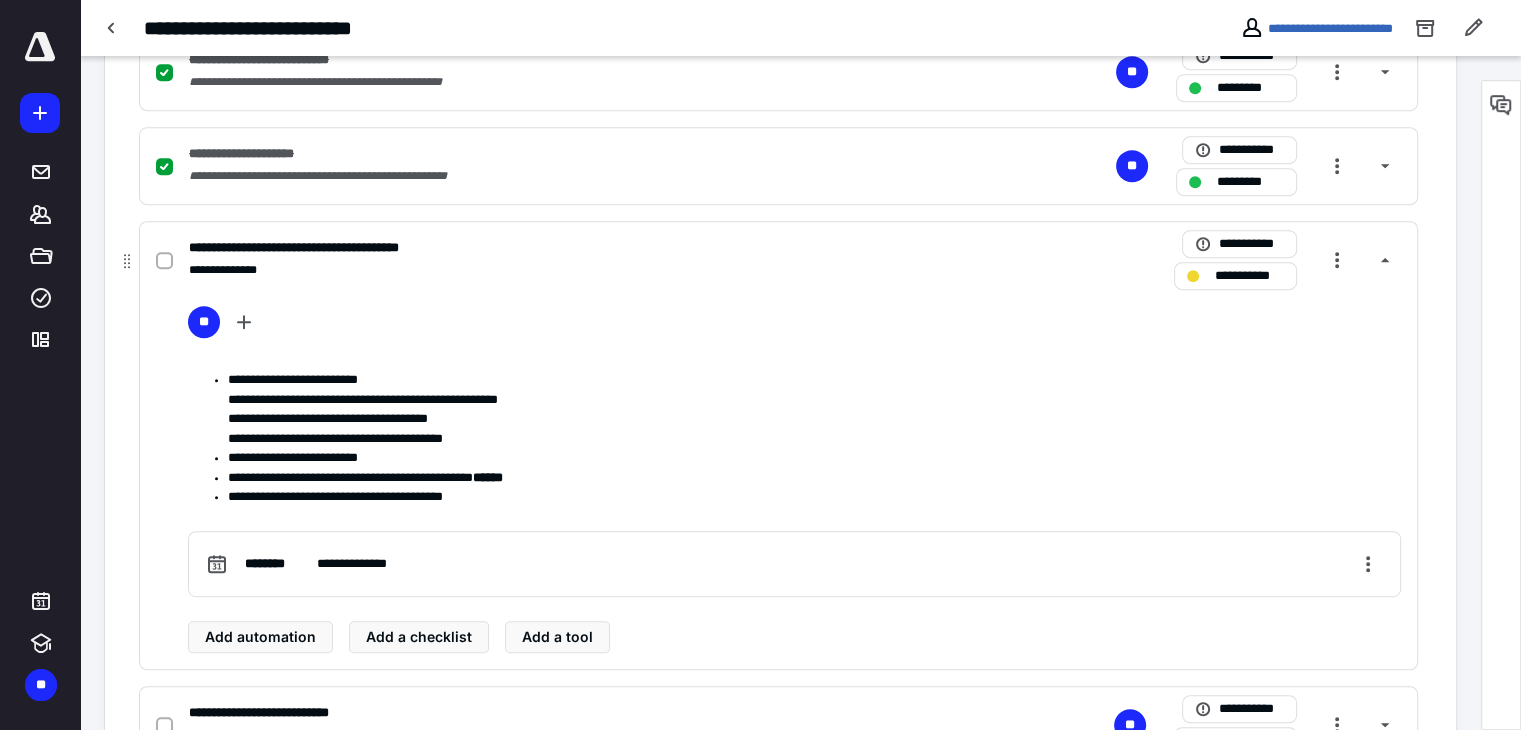 click on "******" at bounding box center (488, 477) 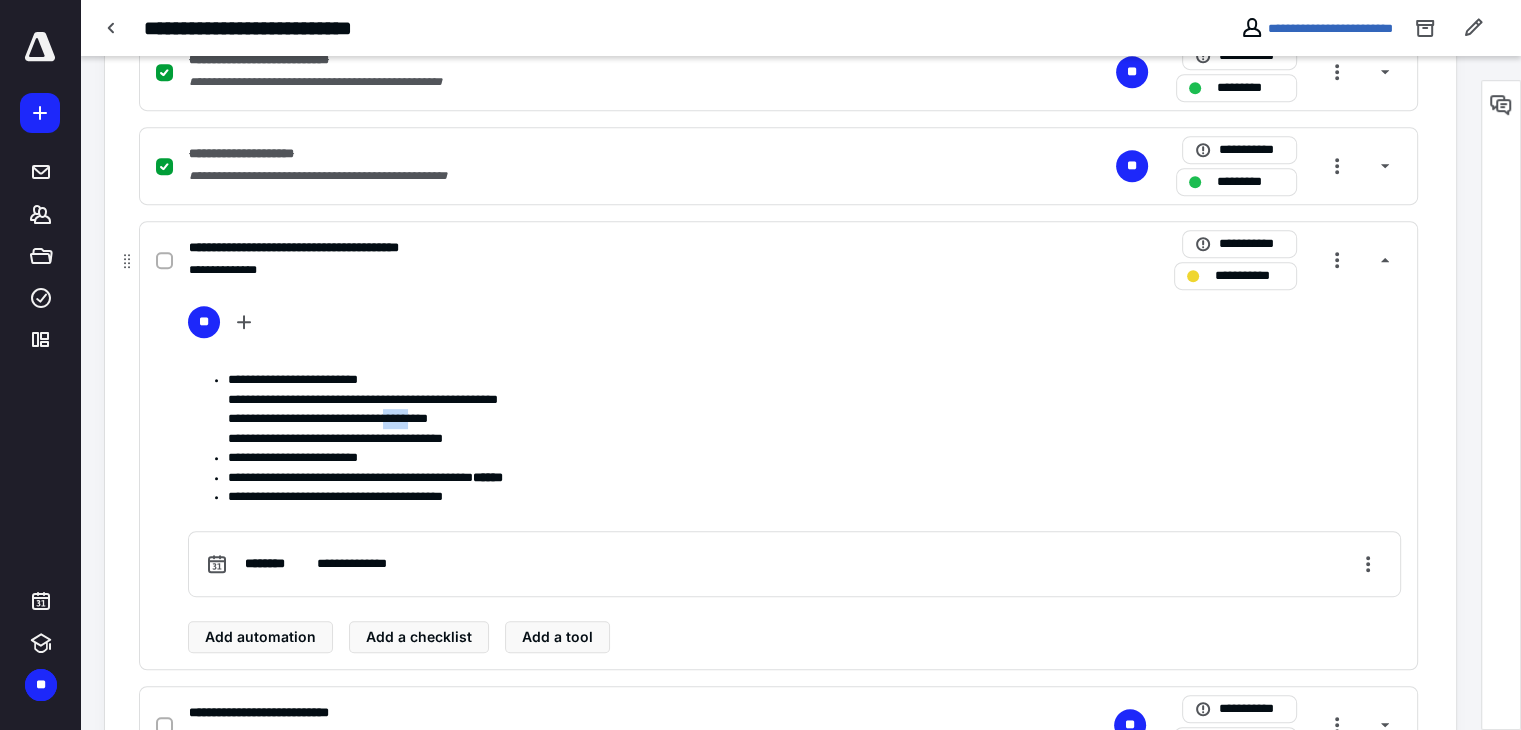 drag, startPoint x: 434, startPoint y: 426, endPoint x: 561, endPoint y: 426, distance: 127 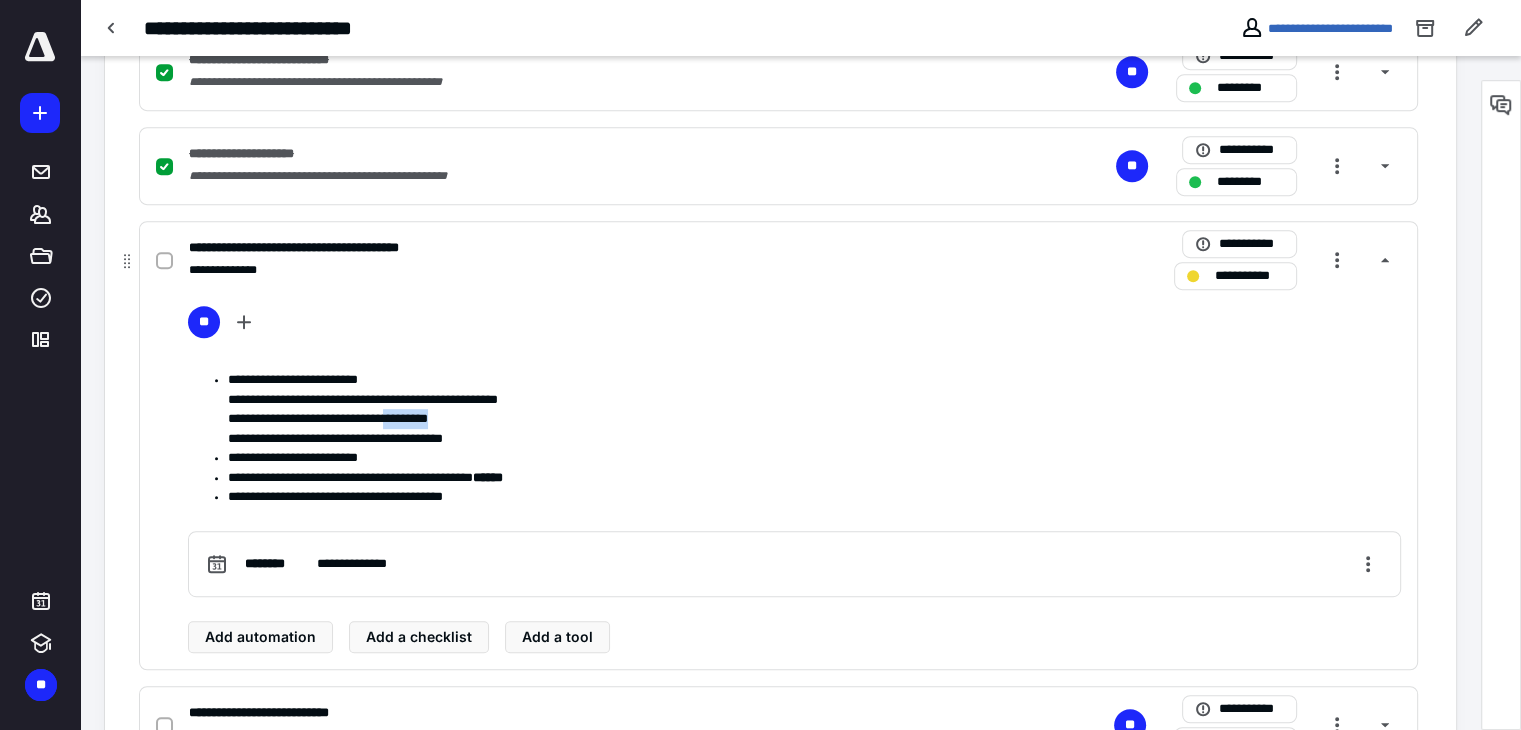 click on "**********" at bounding box center [815, 409] 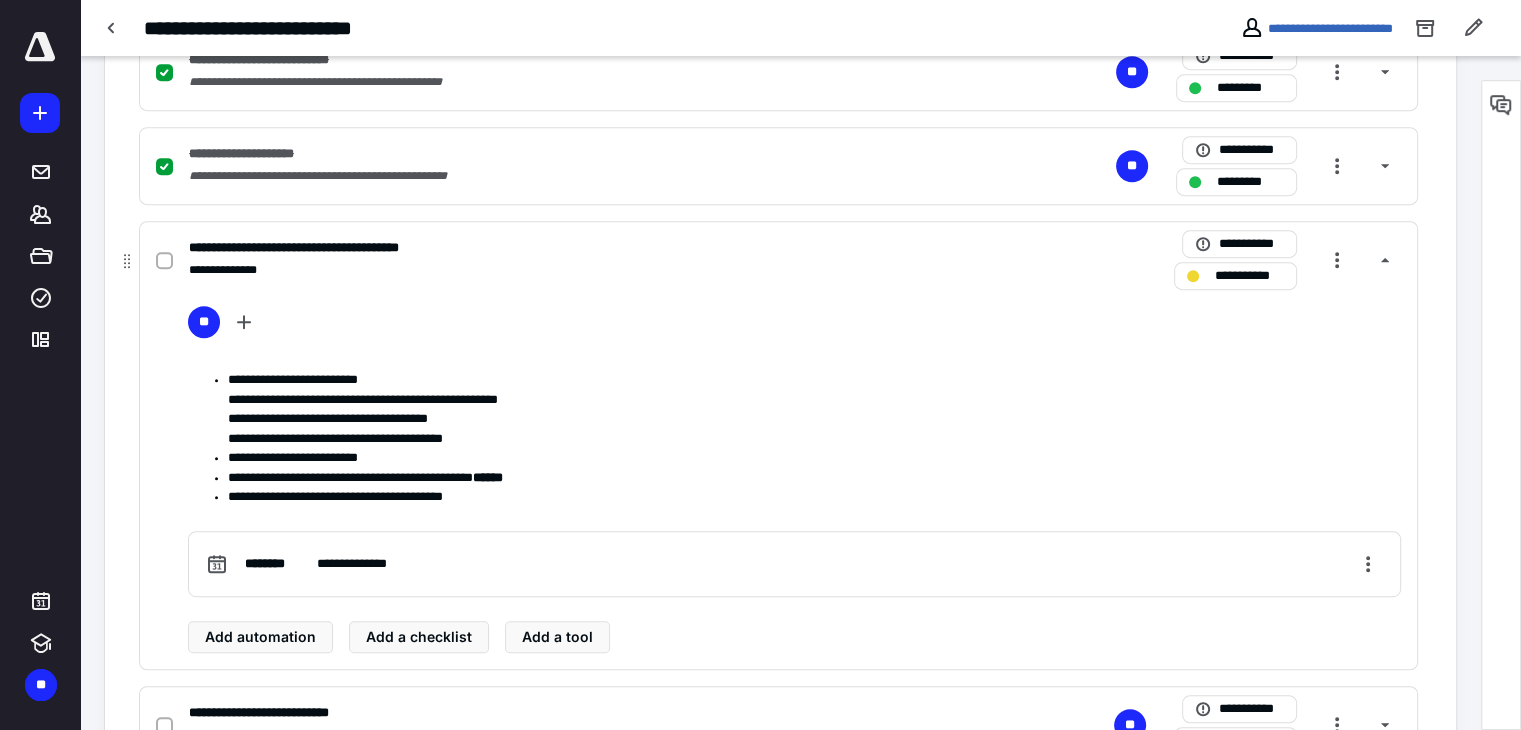 click on "**********" at bounding box center (815, 409) 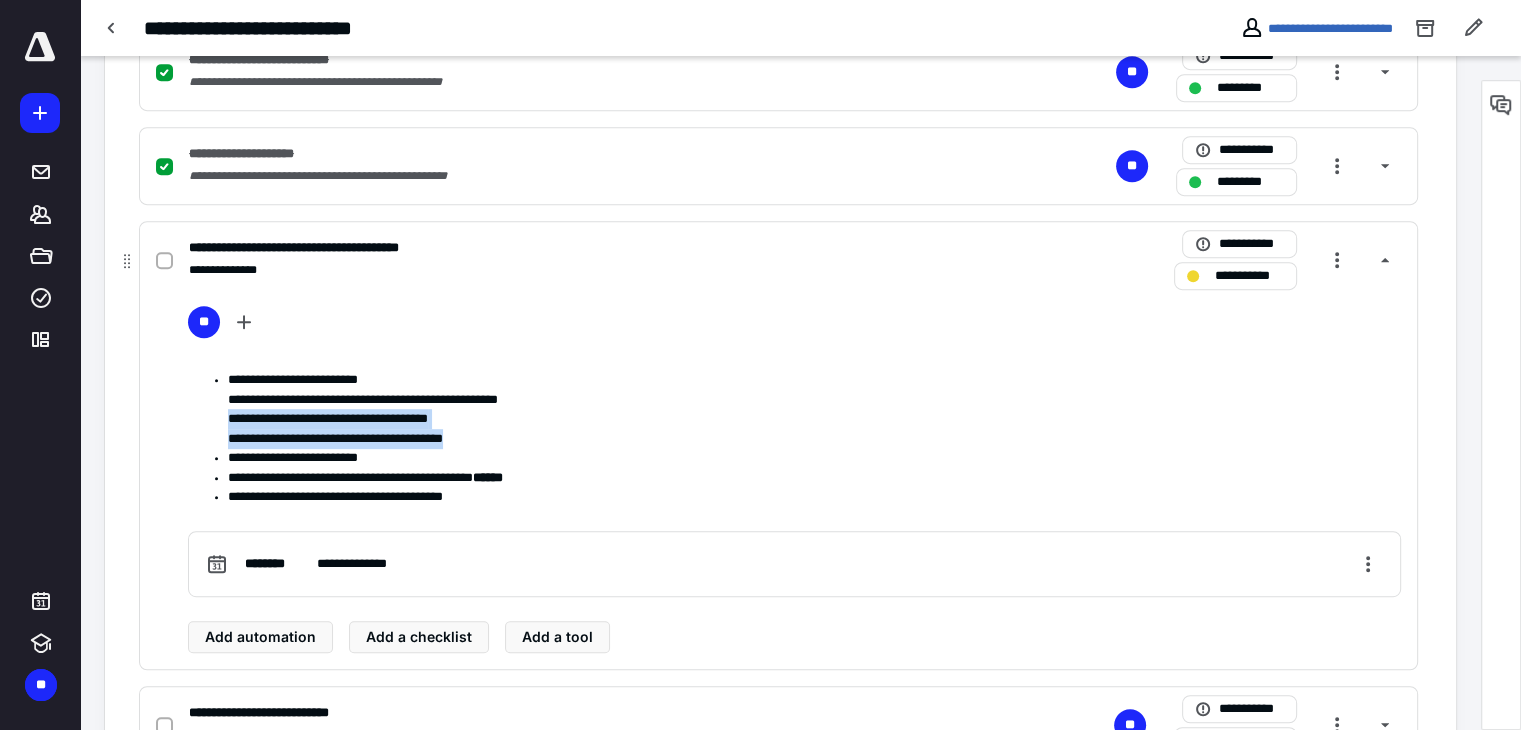 click on "**********" at bounding box center (815, 409) 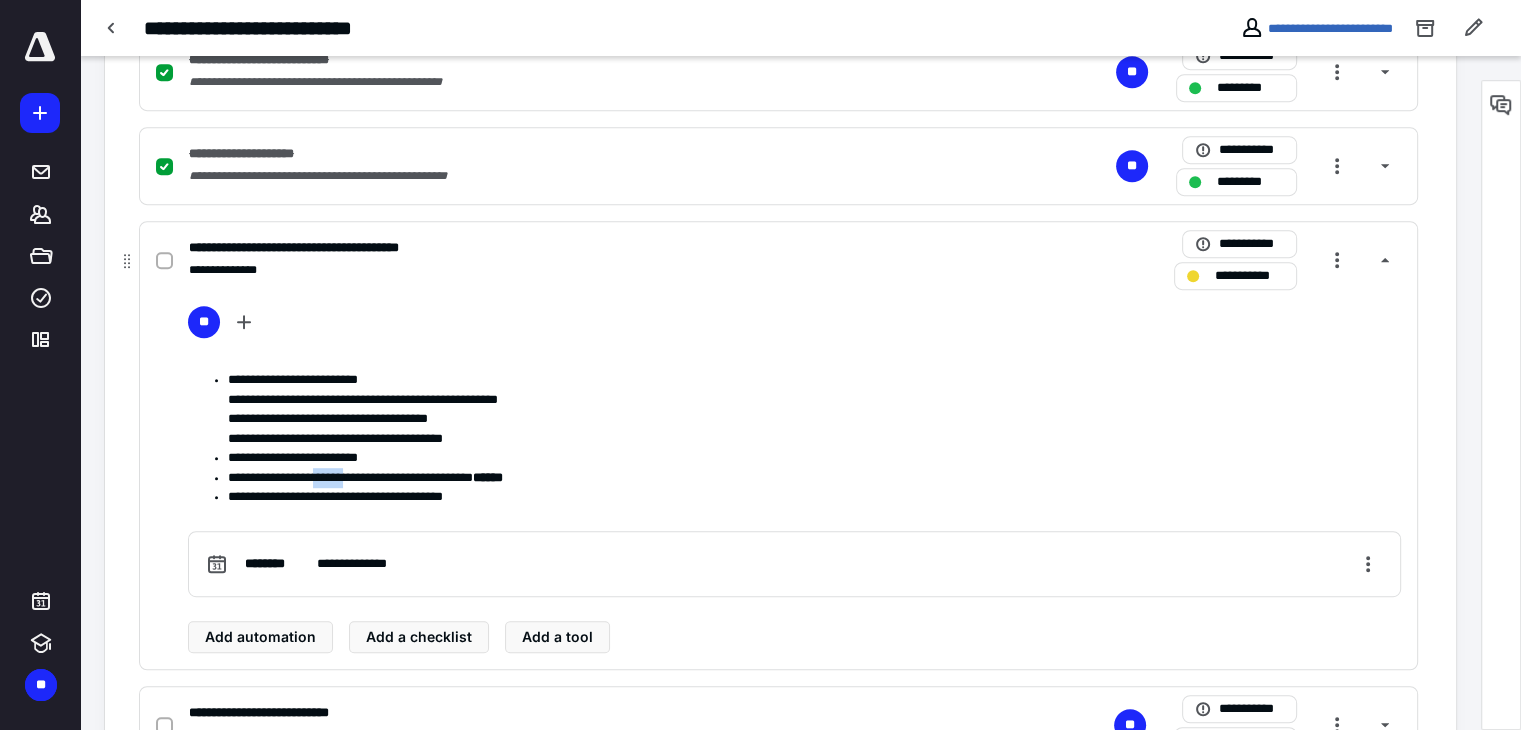 click on "**********" at bounding box center [794, 438] 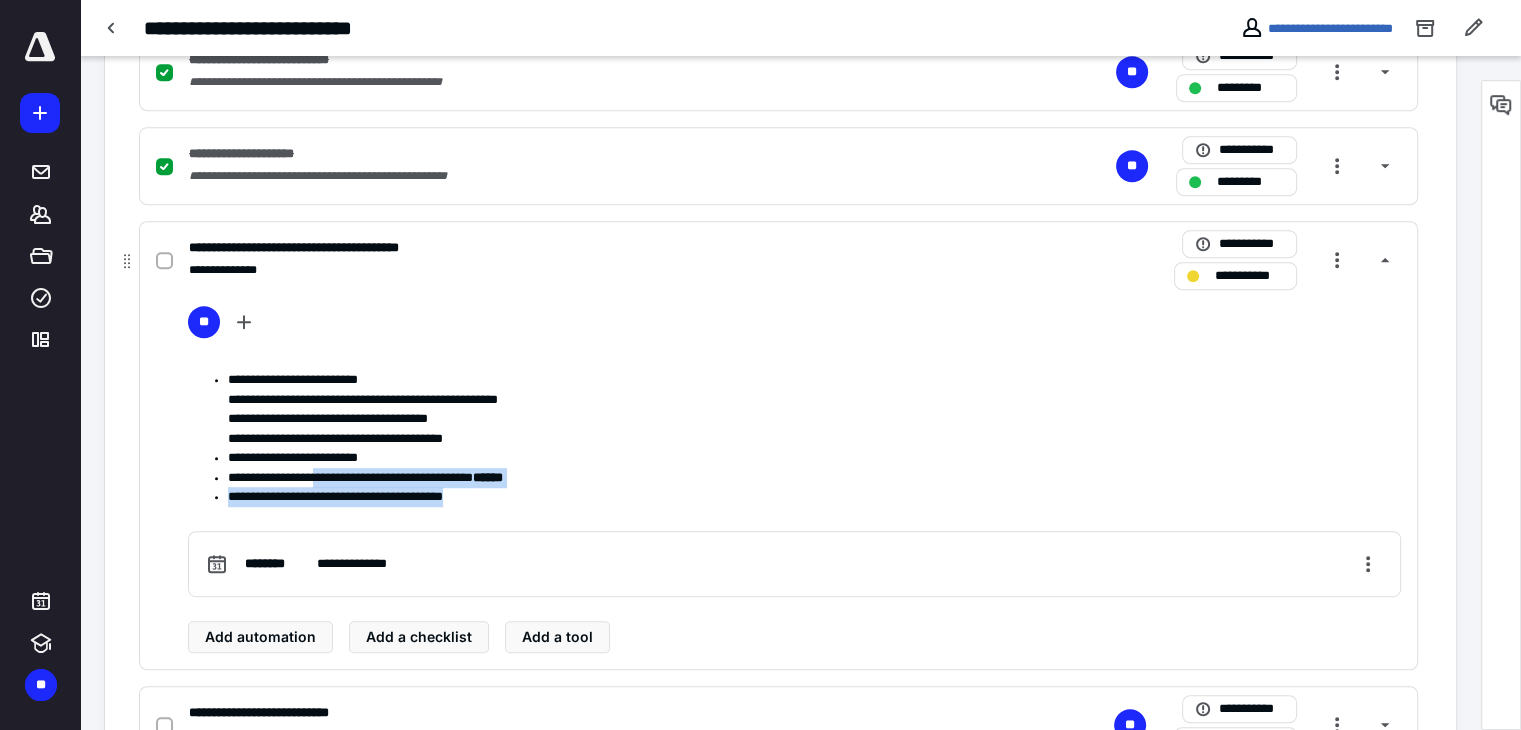 click on "**********" at bounding box center [815, 497] 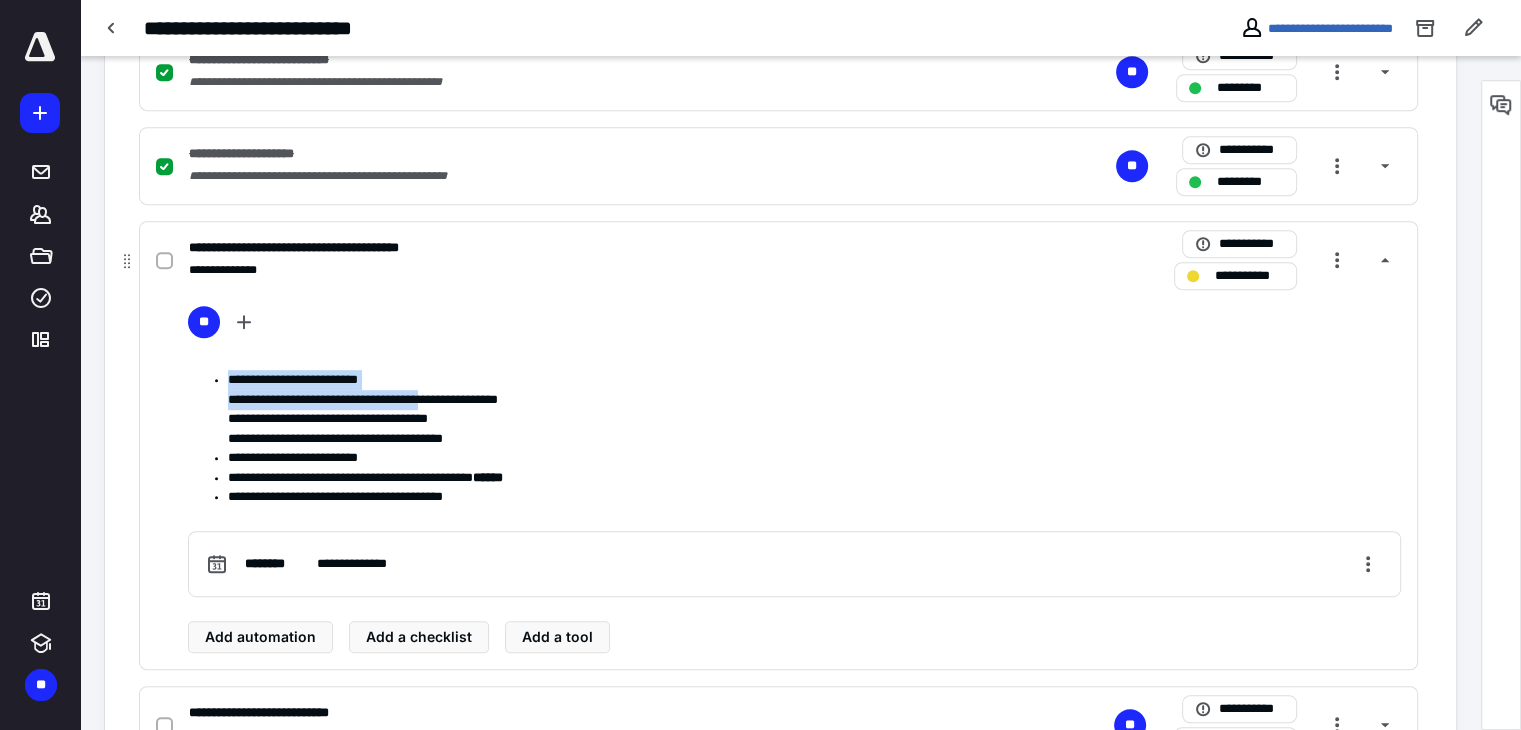 drag, startPoint x: 431, startPoint y: 388, endPoint x: 602, endPoint y: 427, distance: 175.39099 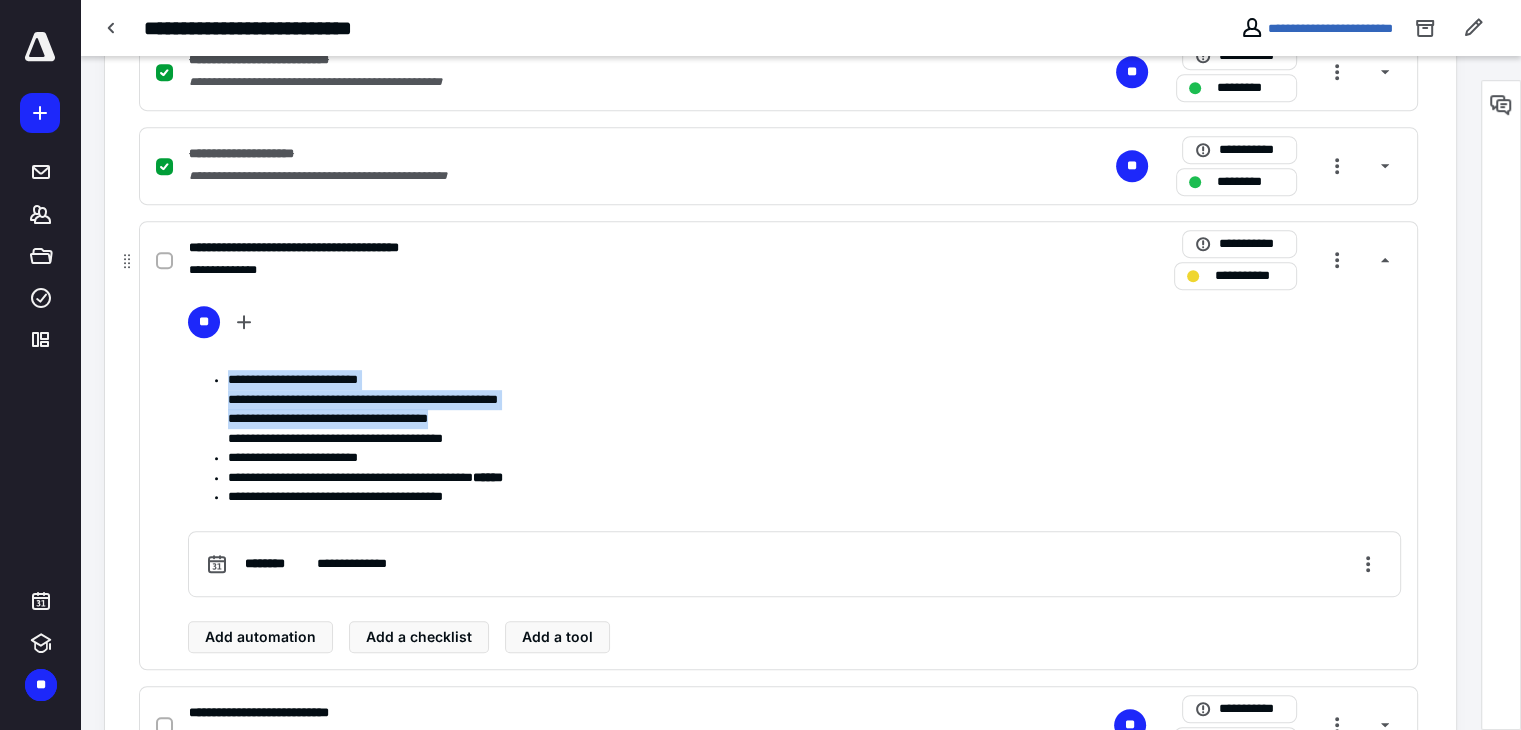 click on "**********" at bounding box center (815, 409) 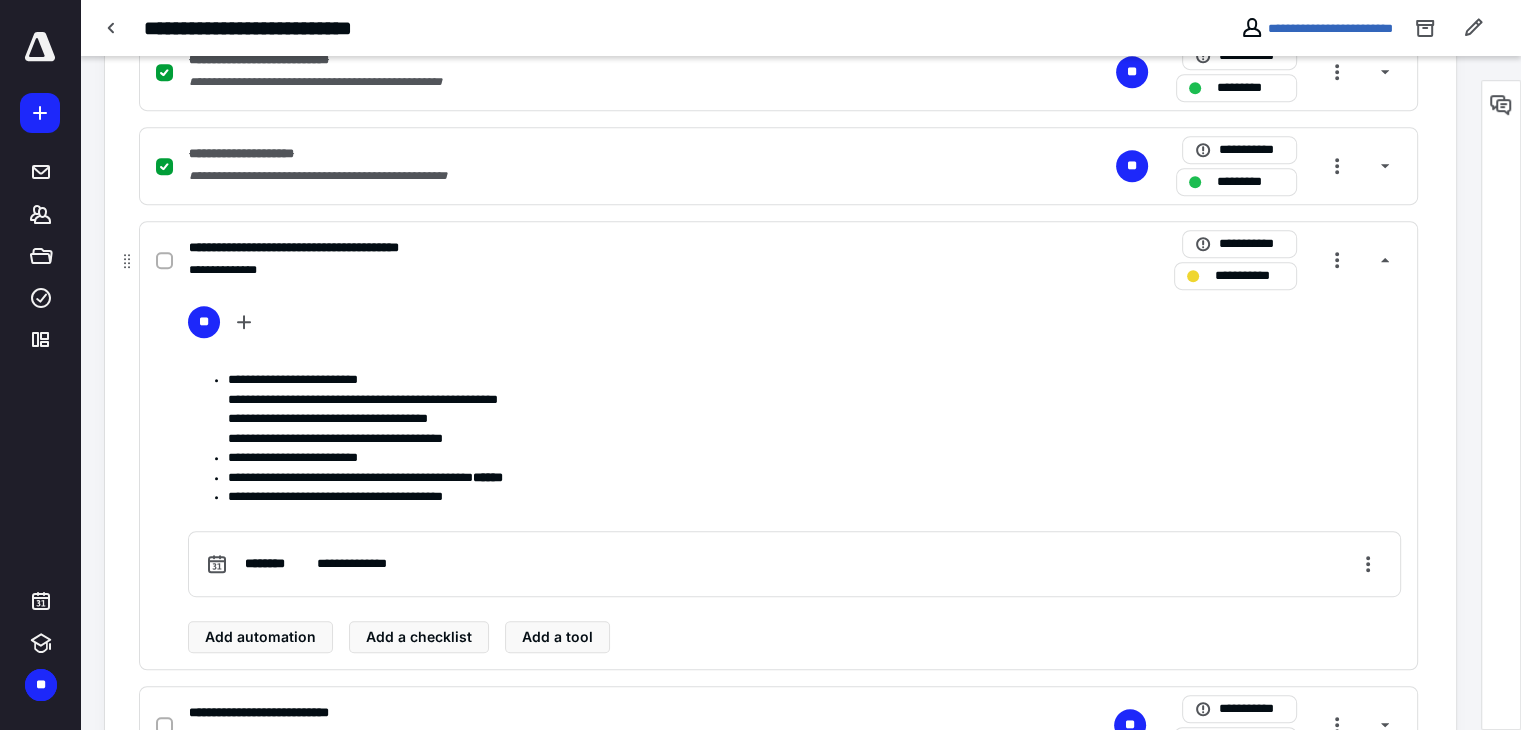 click on "**********" at bounding box center (815, 409) 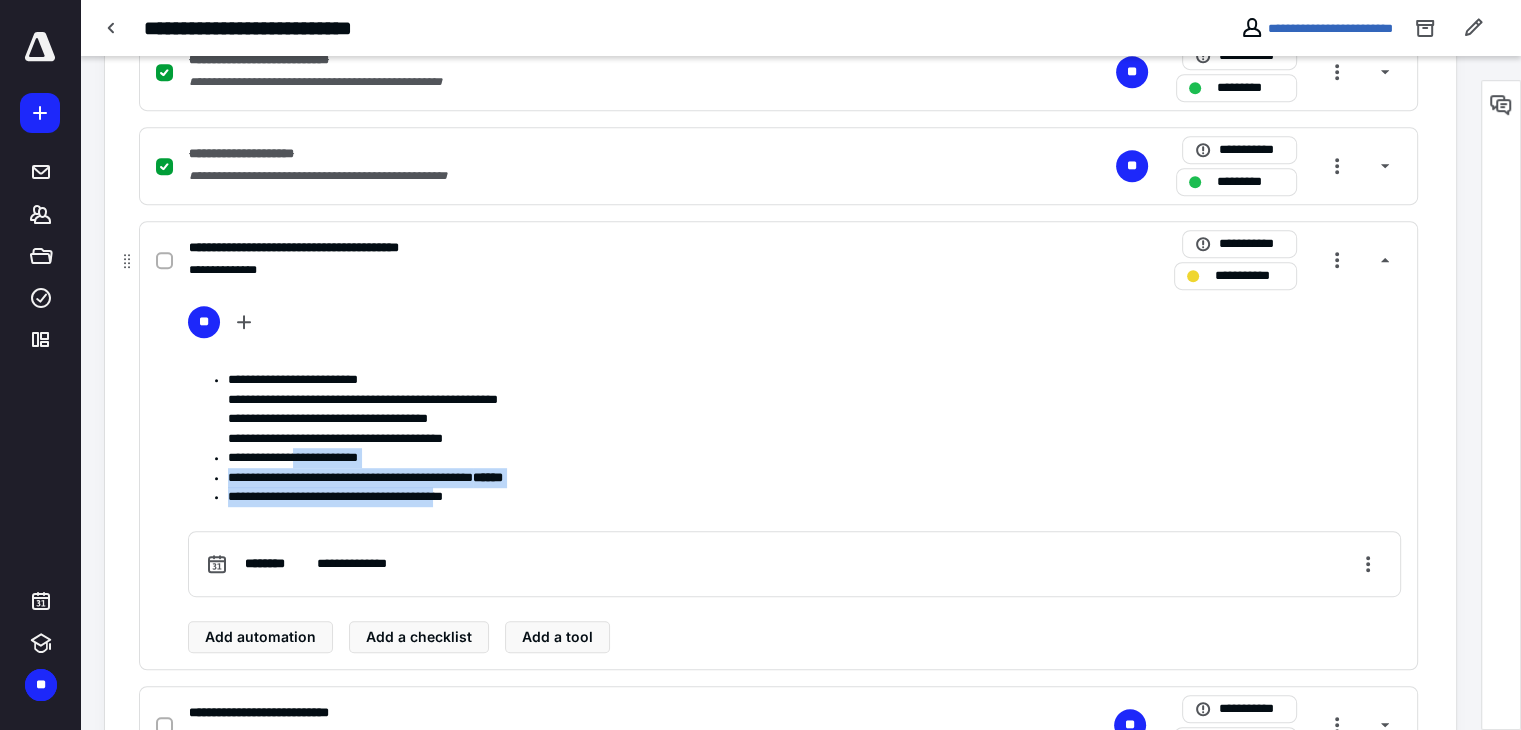 drag, startPoint x: 310, startPoint y: 465, endPoint x: 513, endPoint y: 487, distance: 204.18864 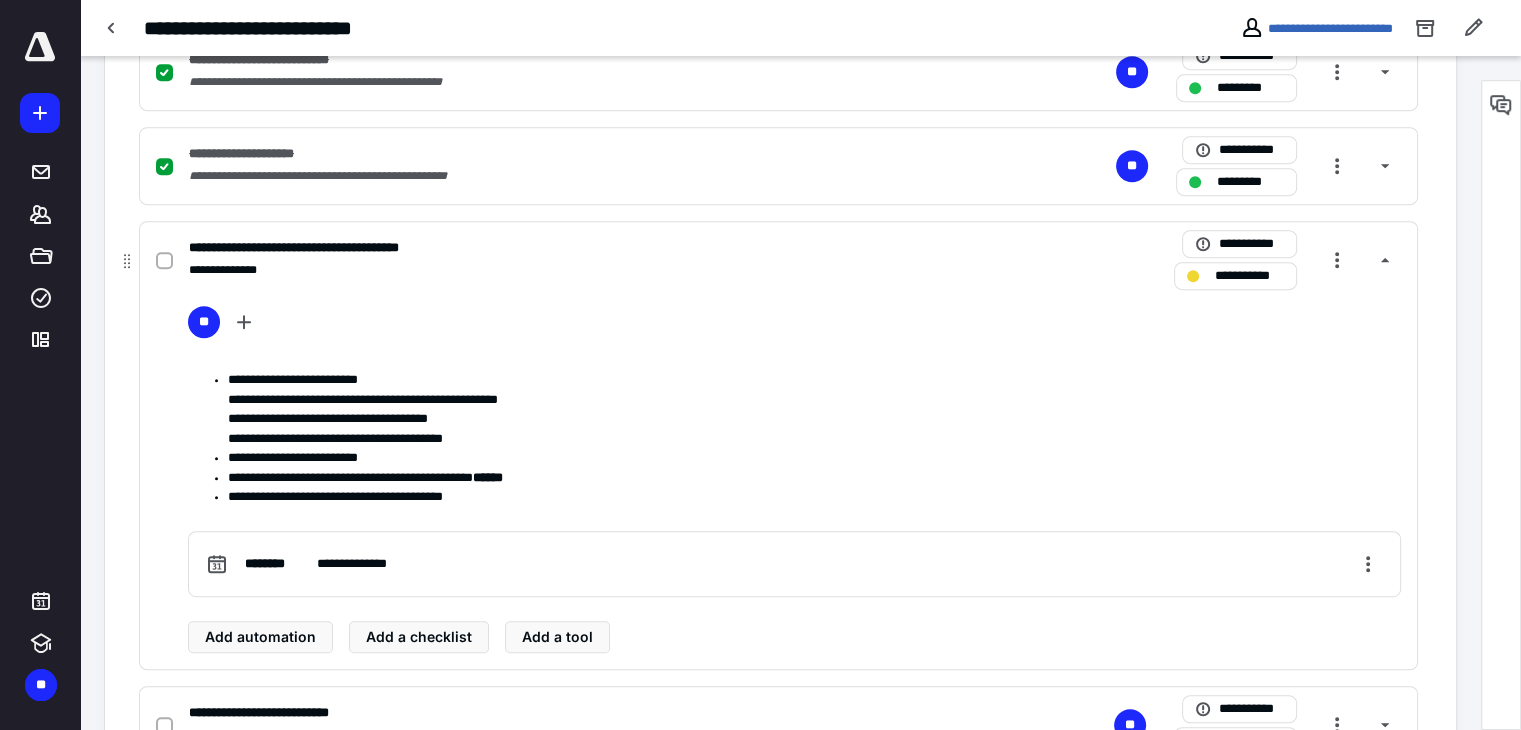 click on "**********" at bounding box center [815, 409] 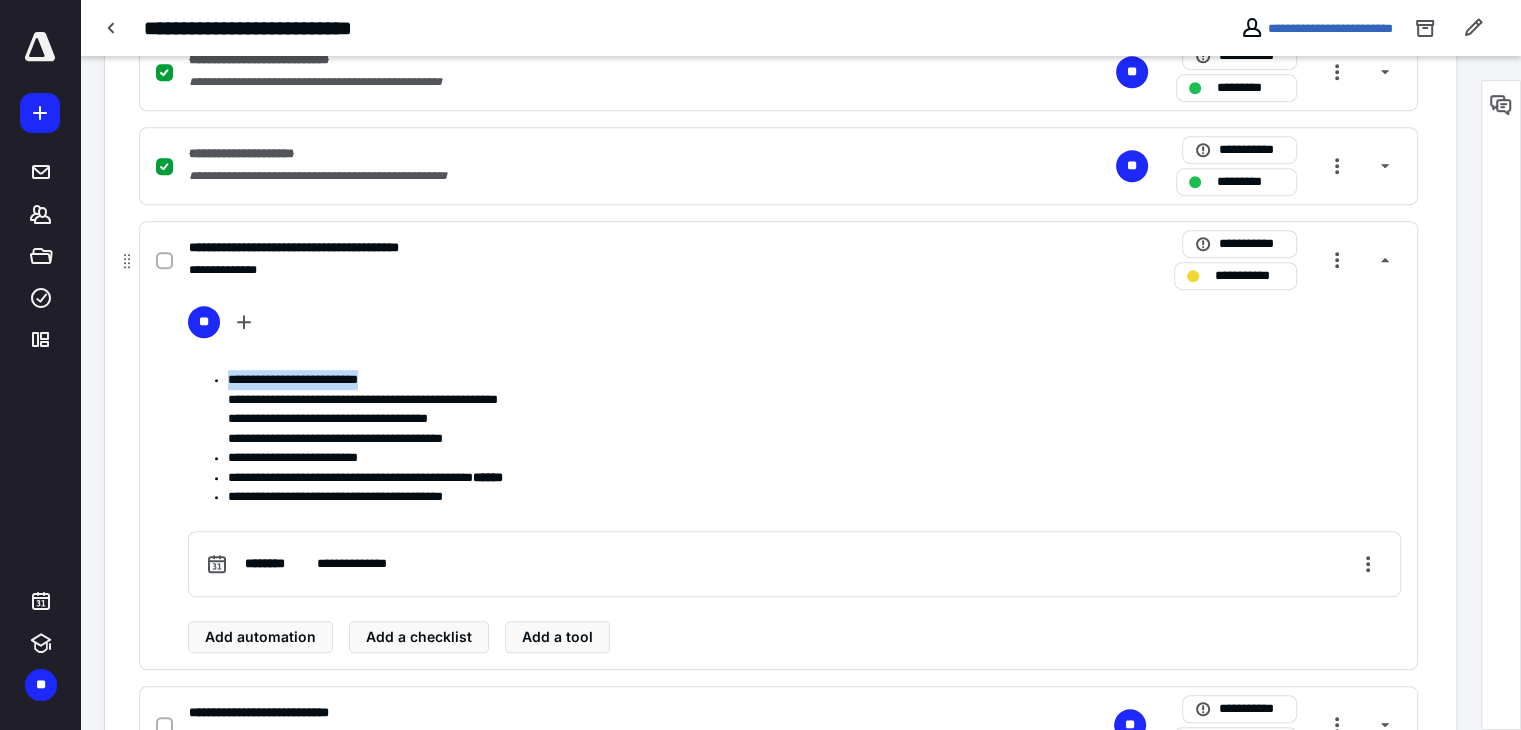 drag, startPoint x: 414, startPoint y: 341, endPoint x: 495, endPoint y: 394, distance: 96.79876 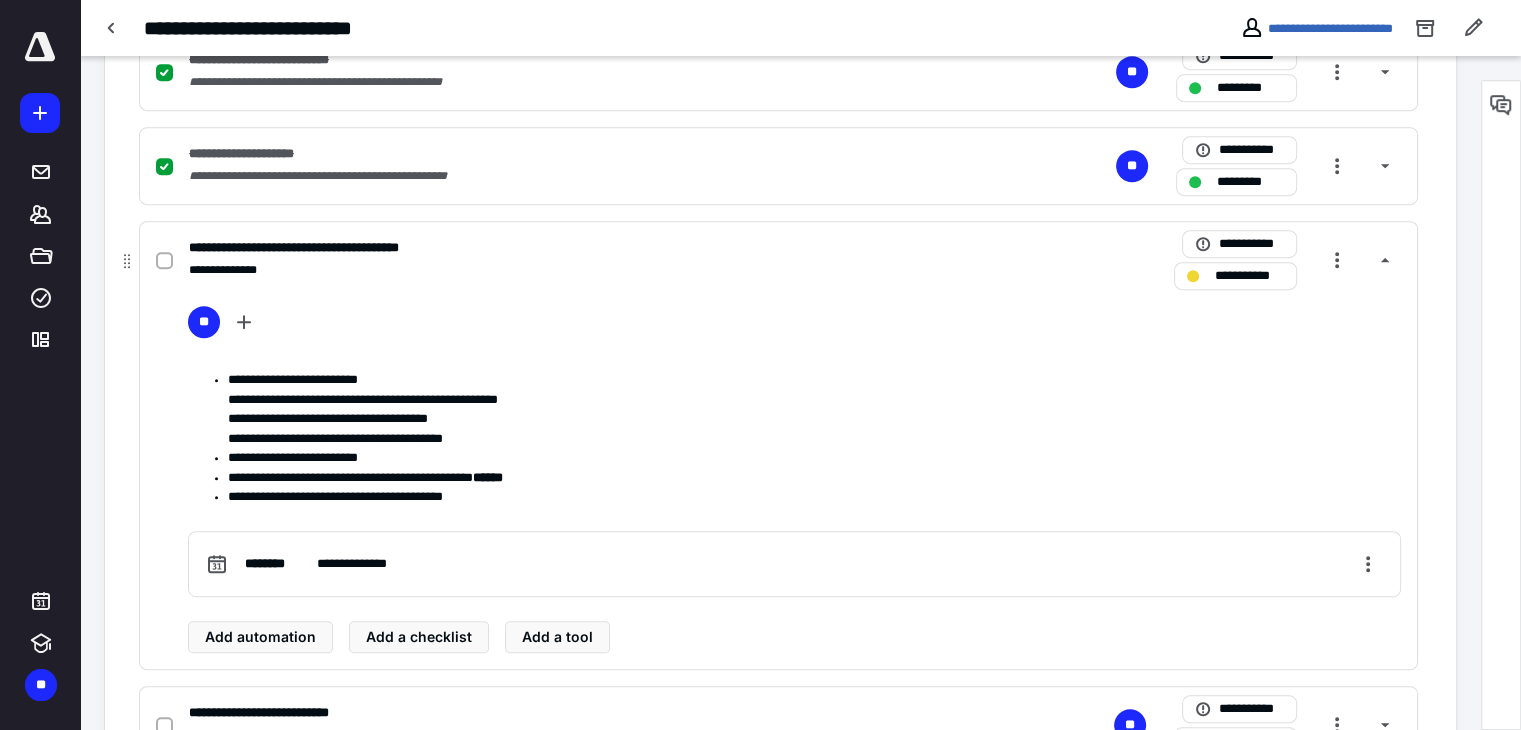 click on "**********" at bounding box center (815, 409) 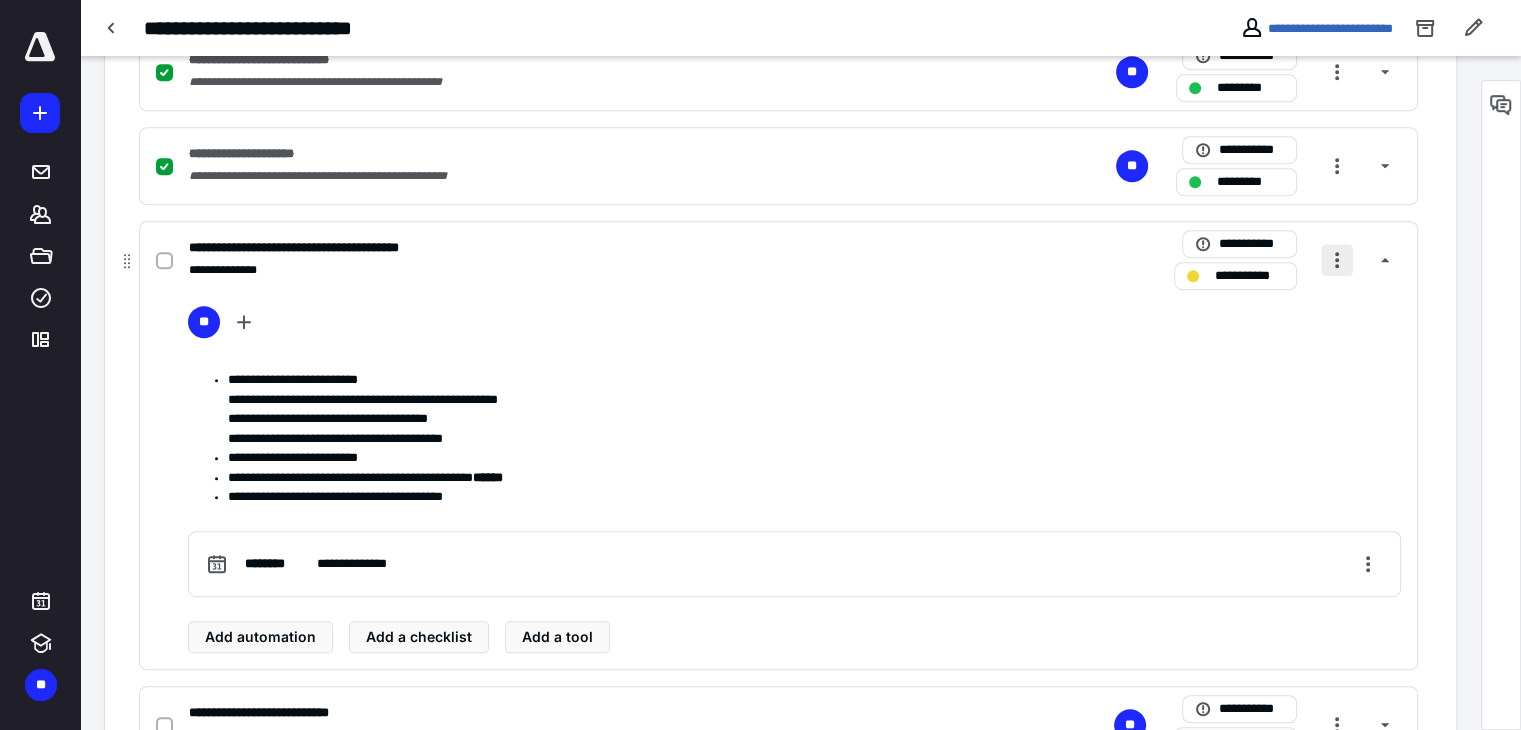 click at bounding box center [1337, 260] 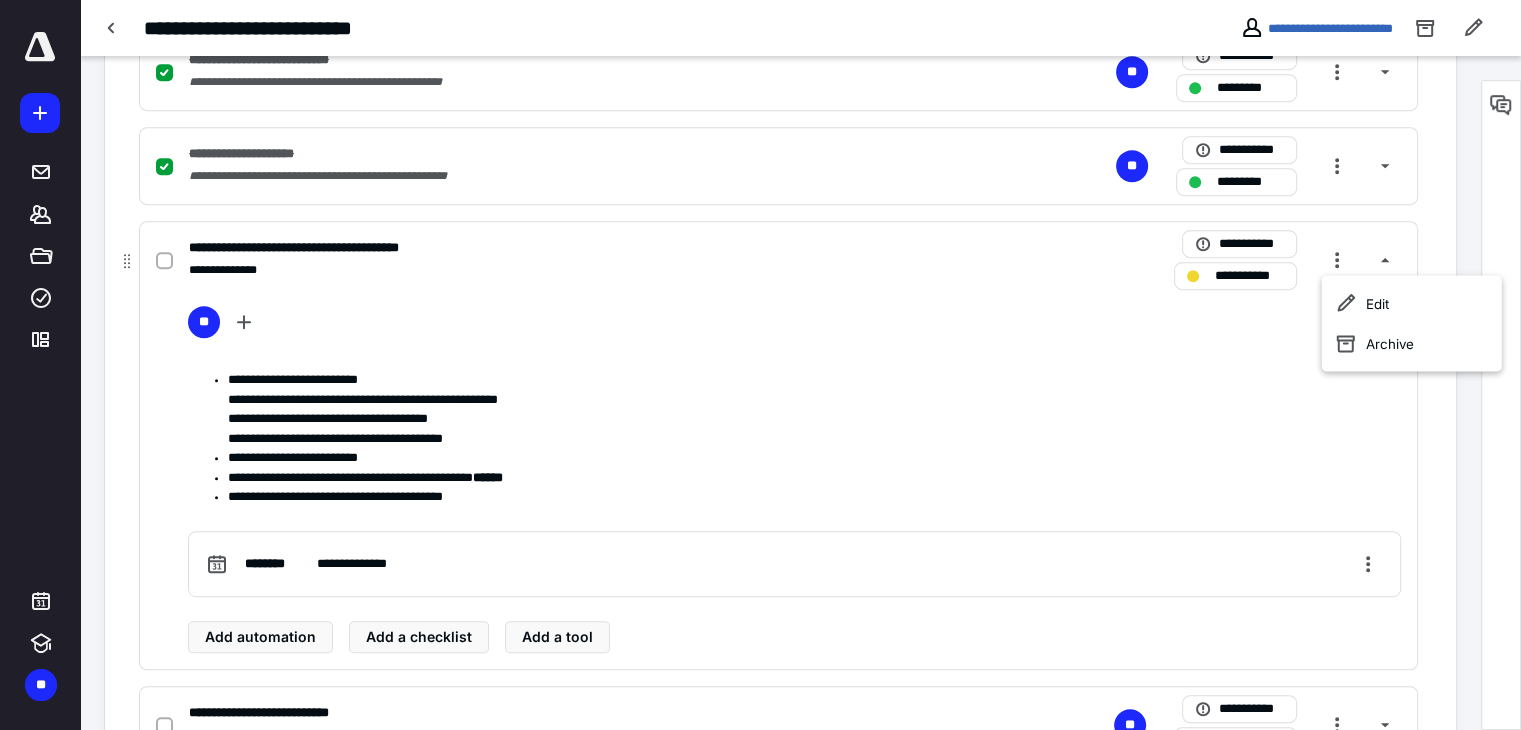 click on "**********" at bounding box center (794, 479) 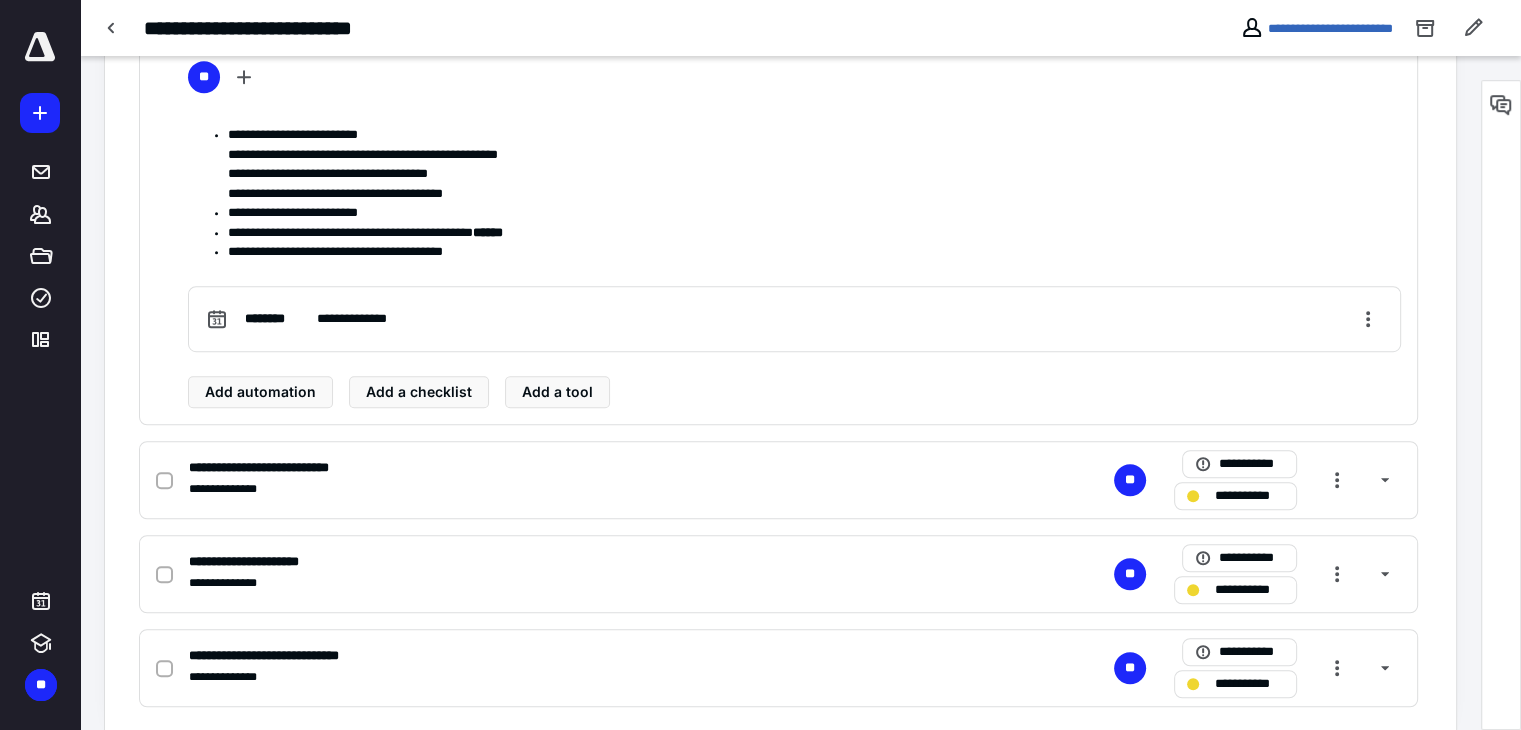 scroll, scrollTop: 1284, scrollLeft: 0, axis: vertical 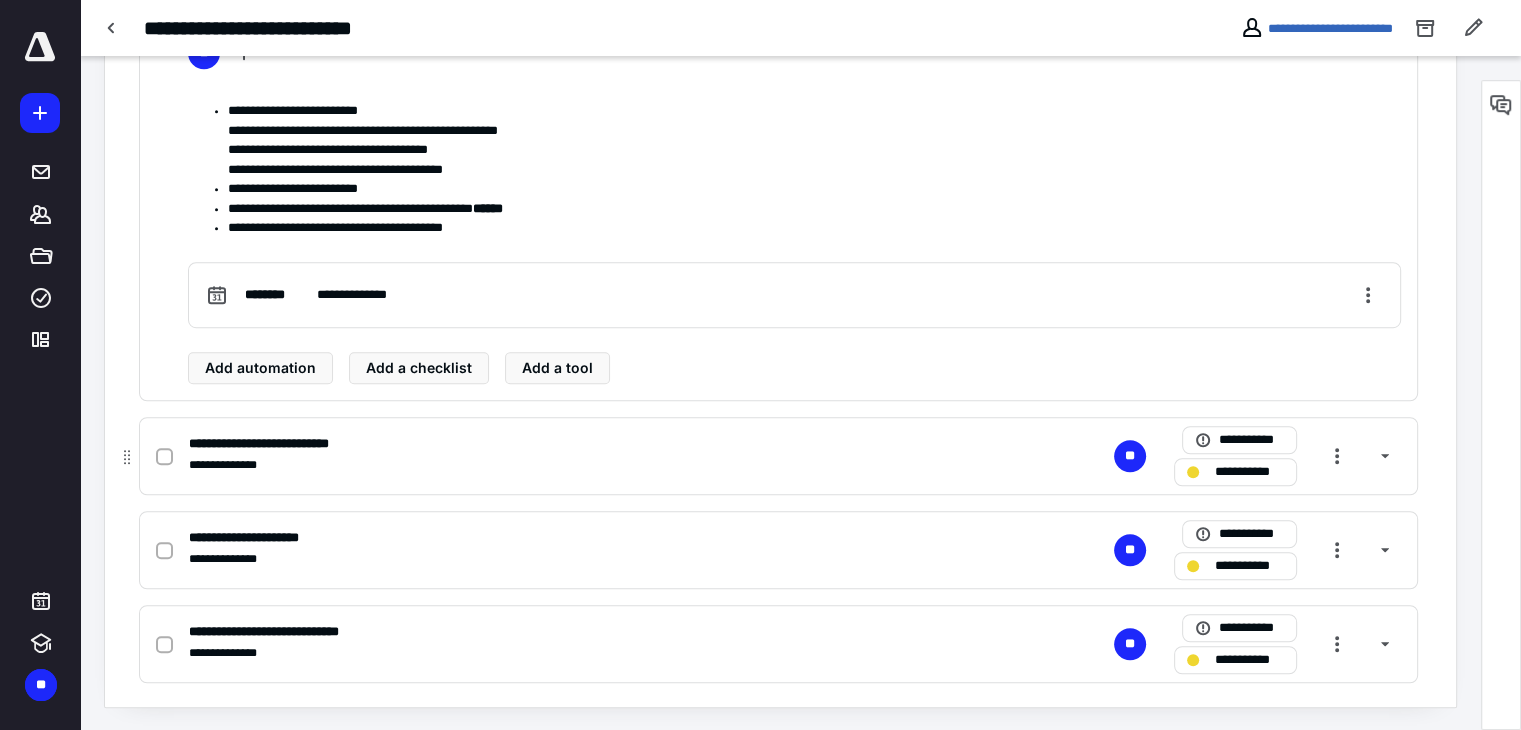 click on "**********" at bounding box center [516, 465] 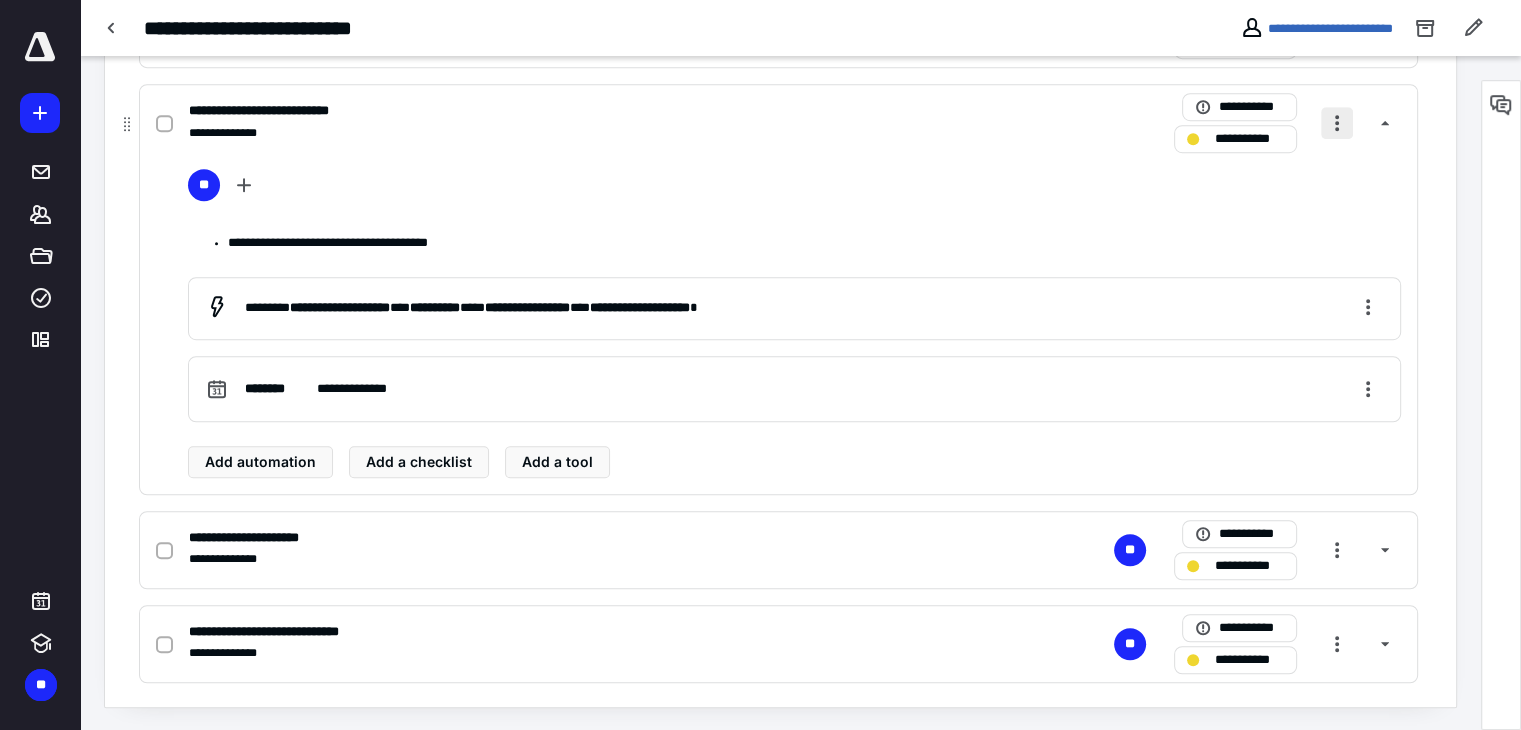 click at bounding box center [1337, 123] 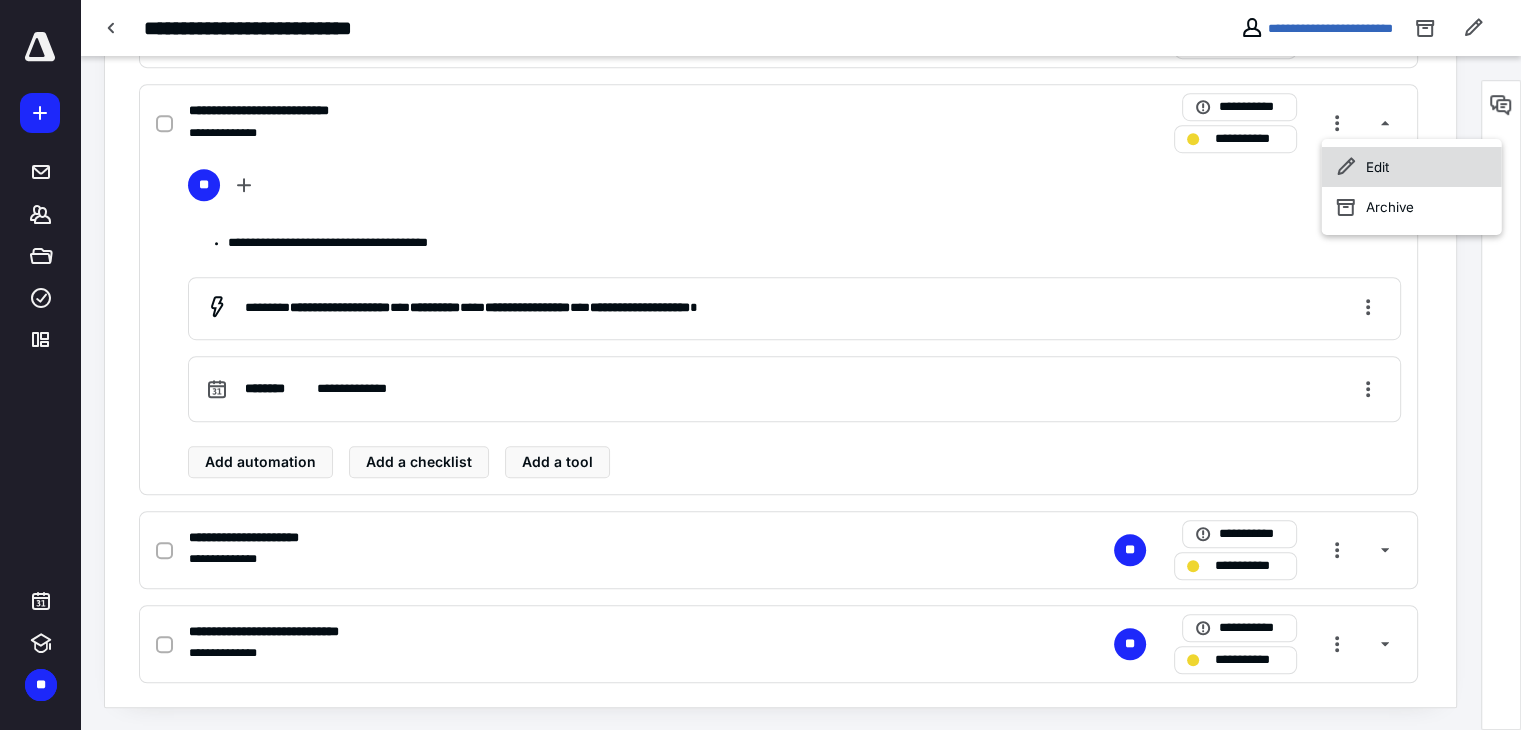click 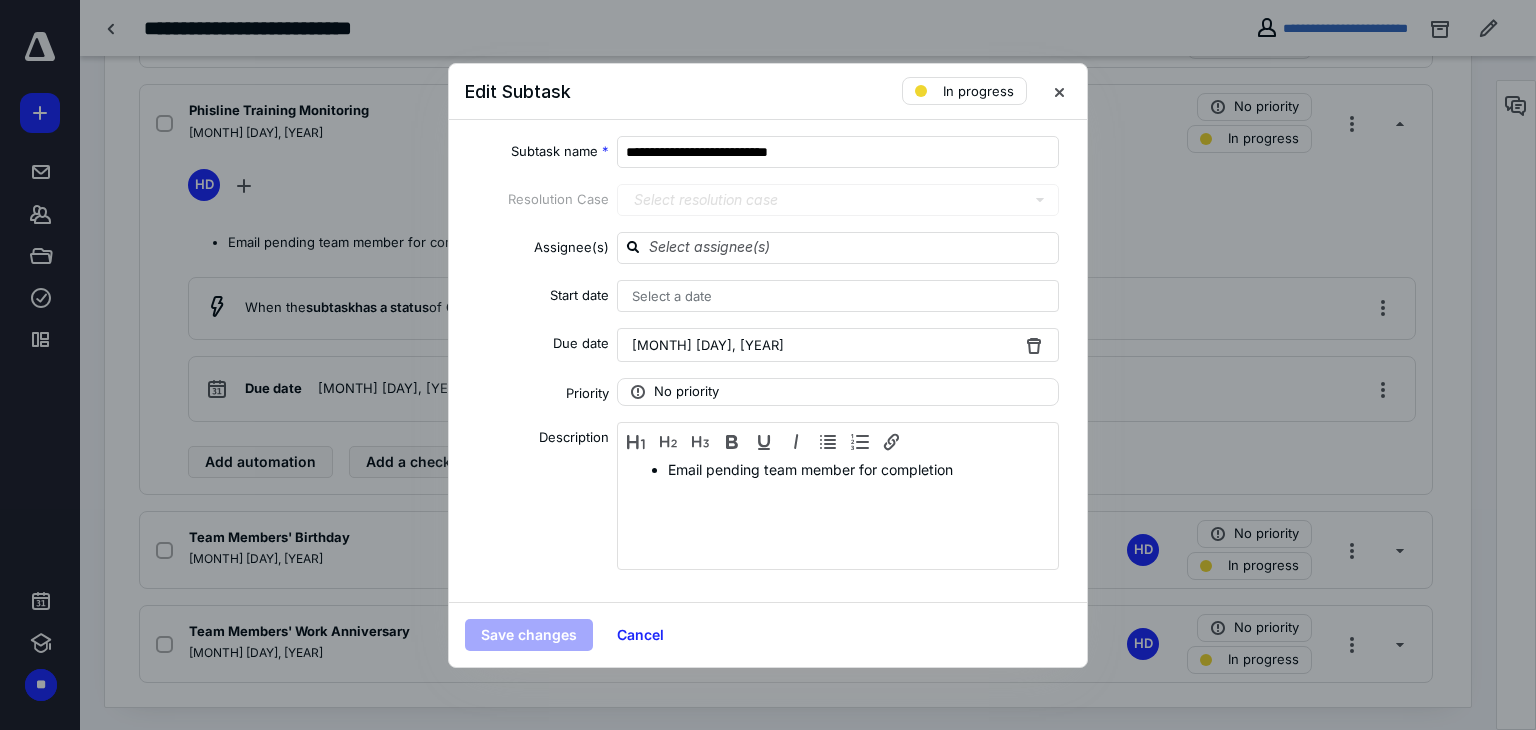 click on "[MONTH] [DAY], [YEAR]" at bounding box center [838, 345] 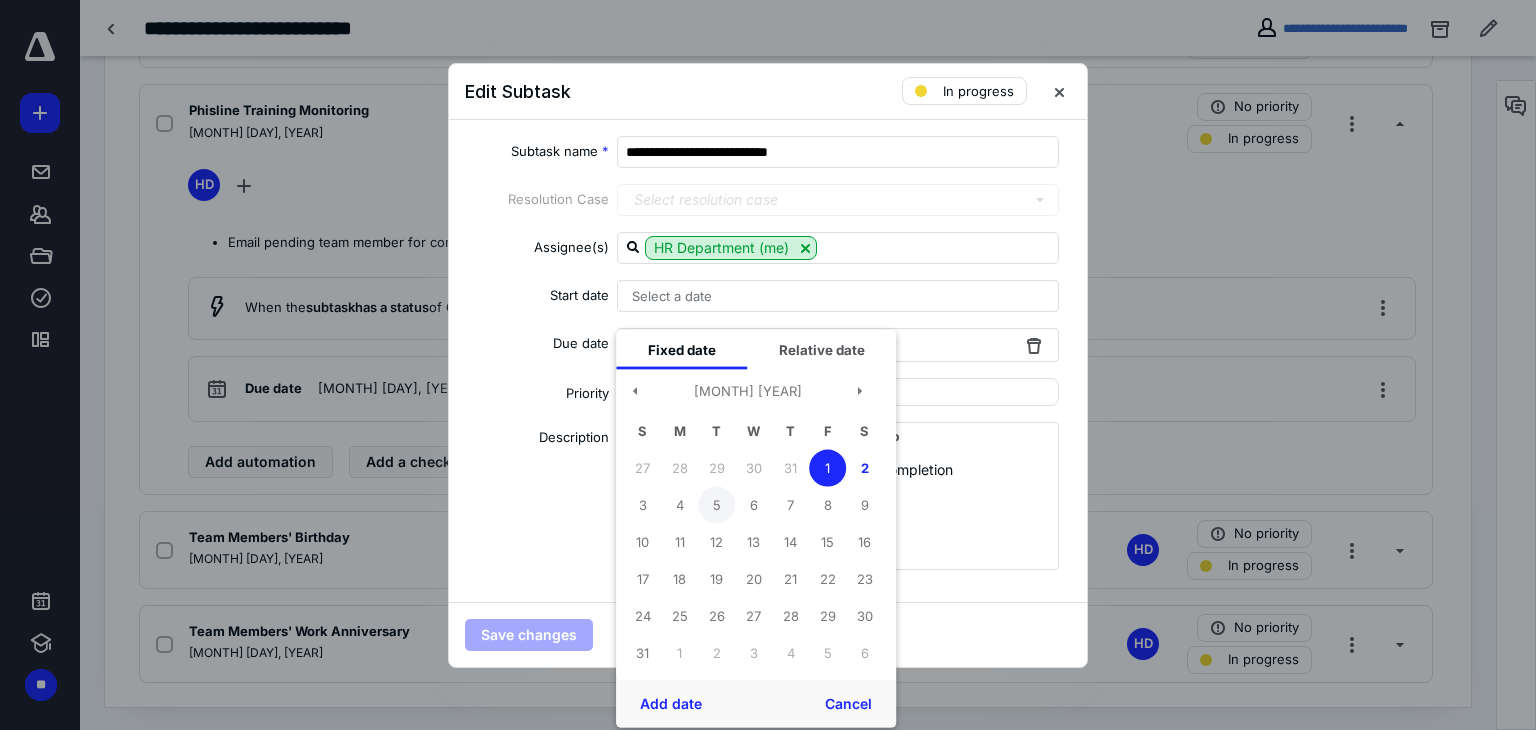 click on "5" at bounding box center [716, 505] 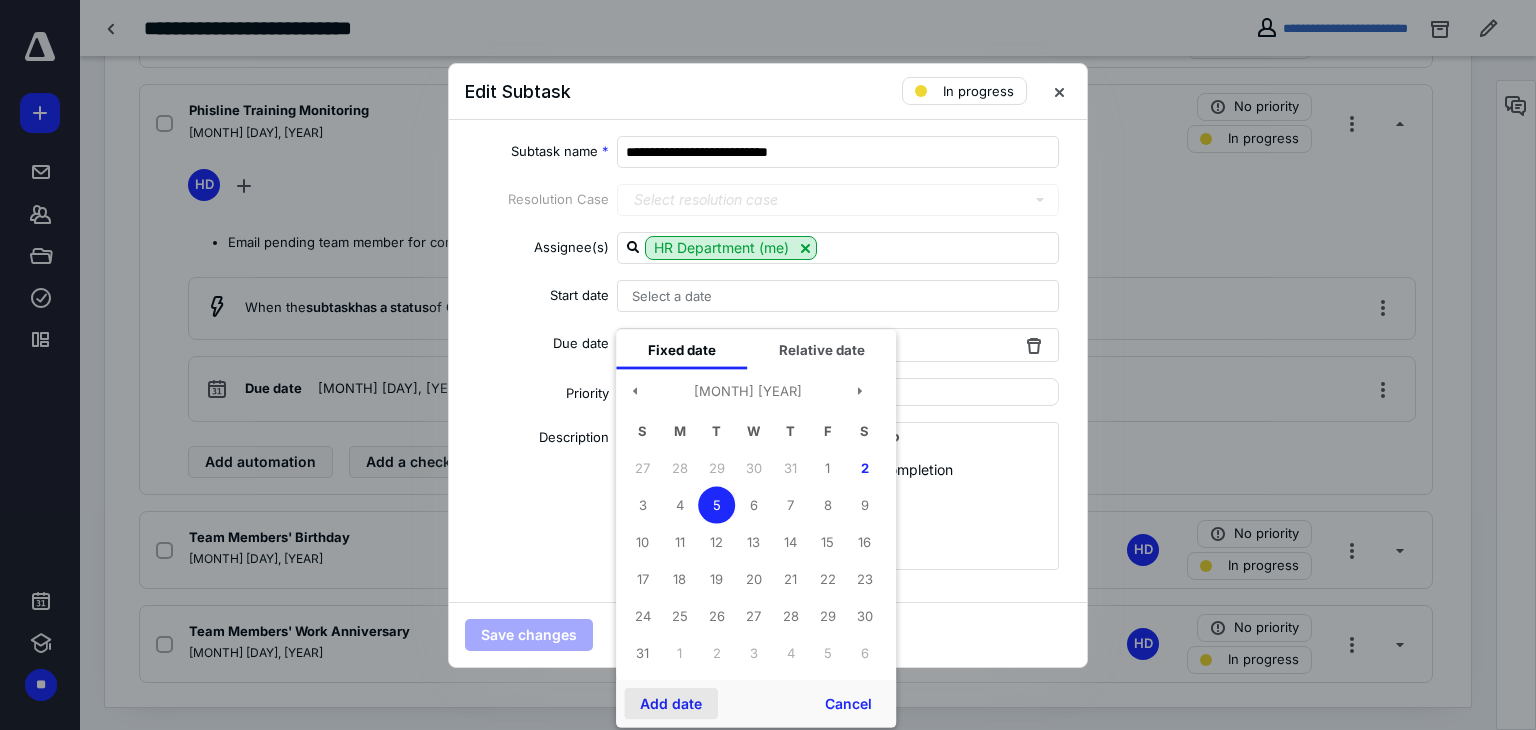click on "Add date" at bounding box center (671, 703) 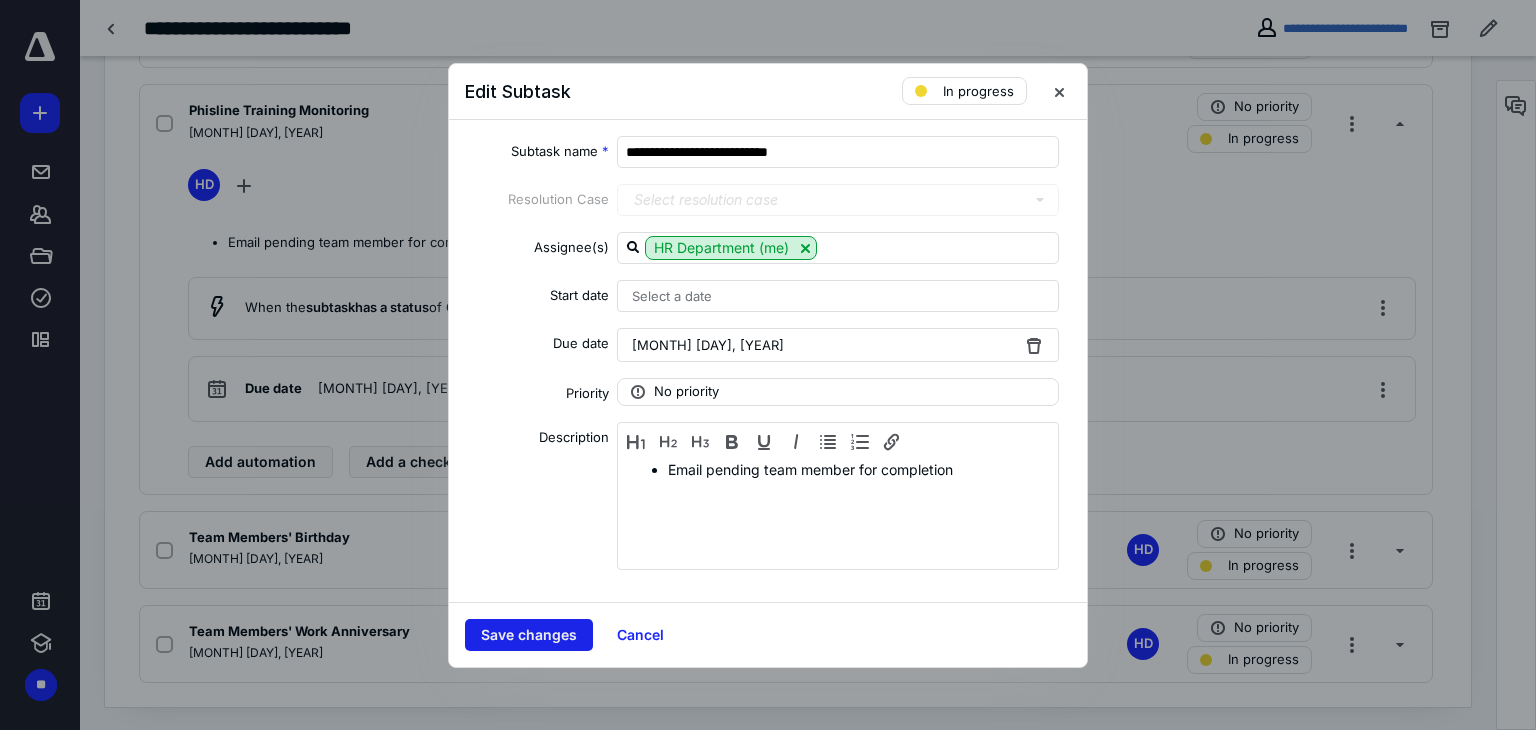 click on "Save changes" at bounding box center [529, 635] 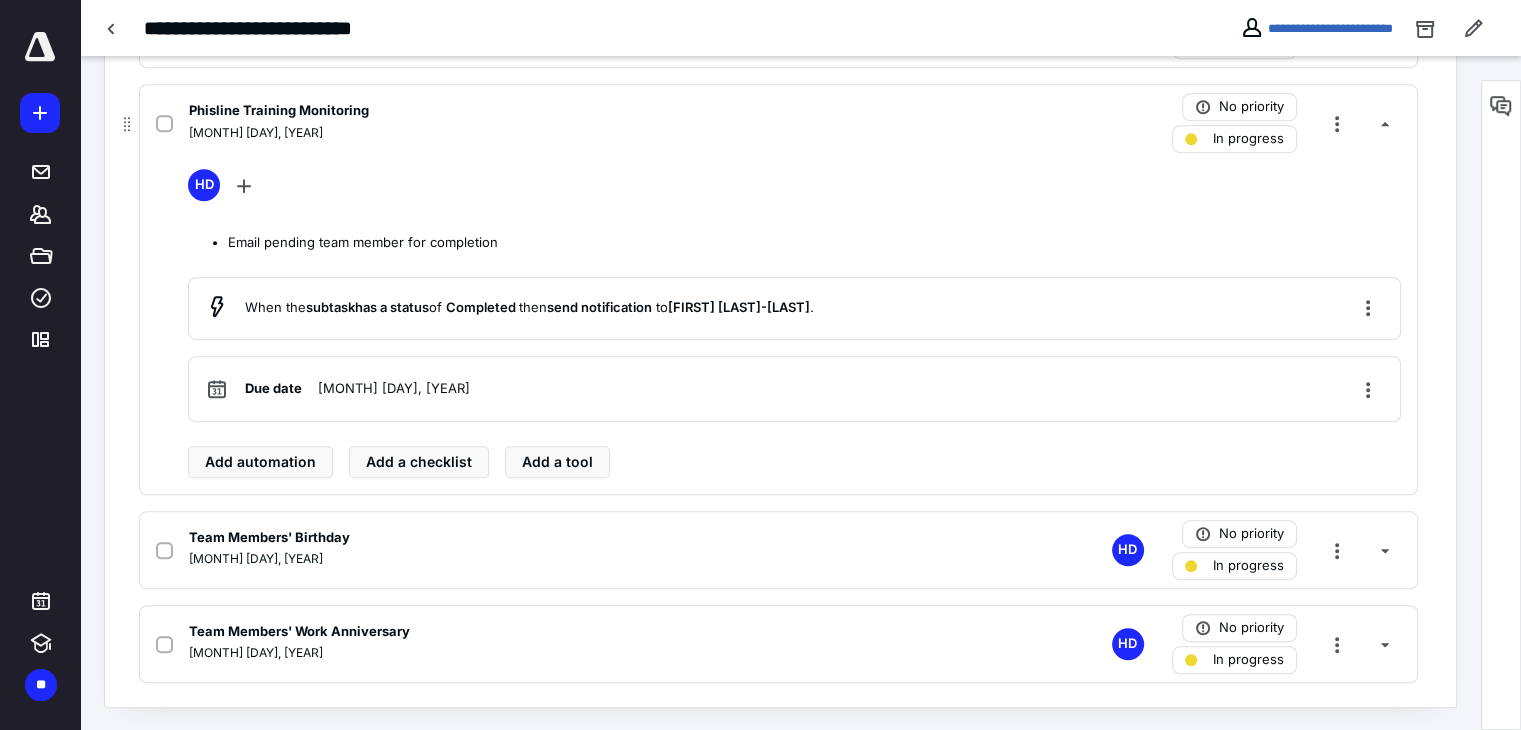 scroll, scrollTop: 1245, scrollLeft: 0, axis: vertical 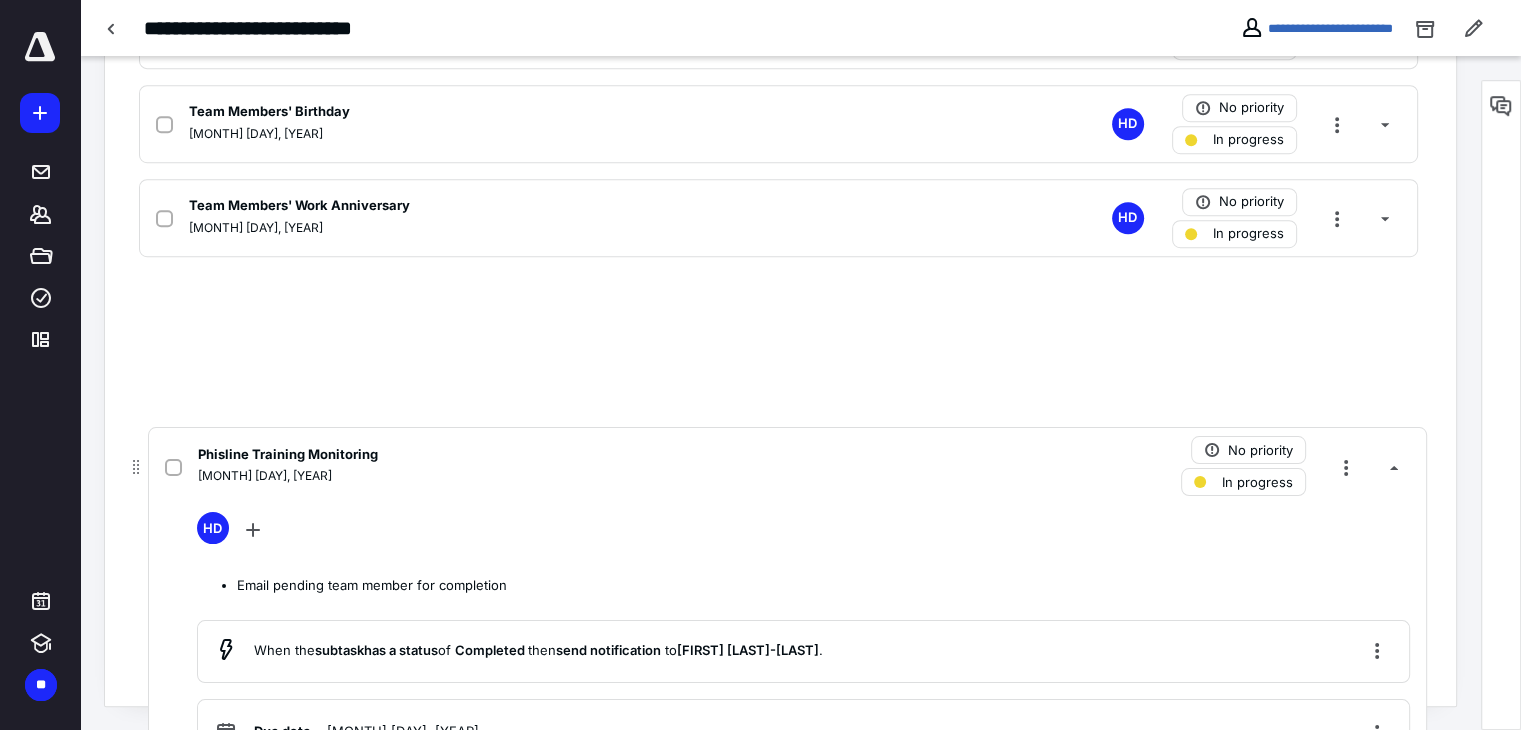 drag, startPoint x: 126, startPoint y: 127, endPoint x: 136, endPoint y: 447, distance: 320.15622 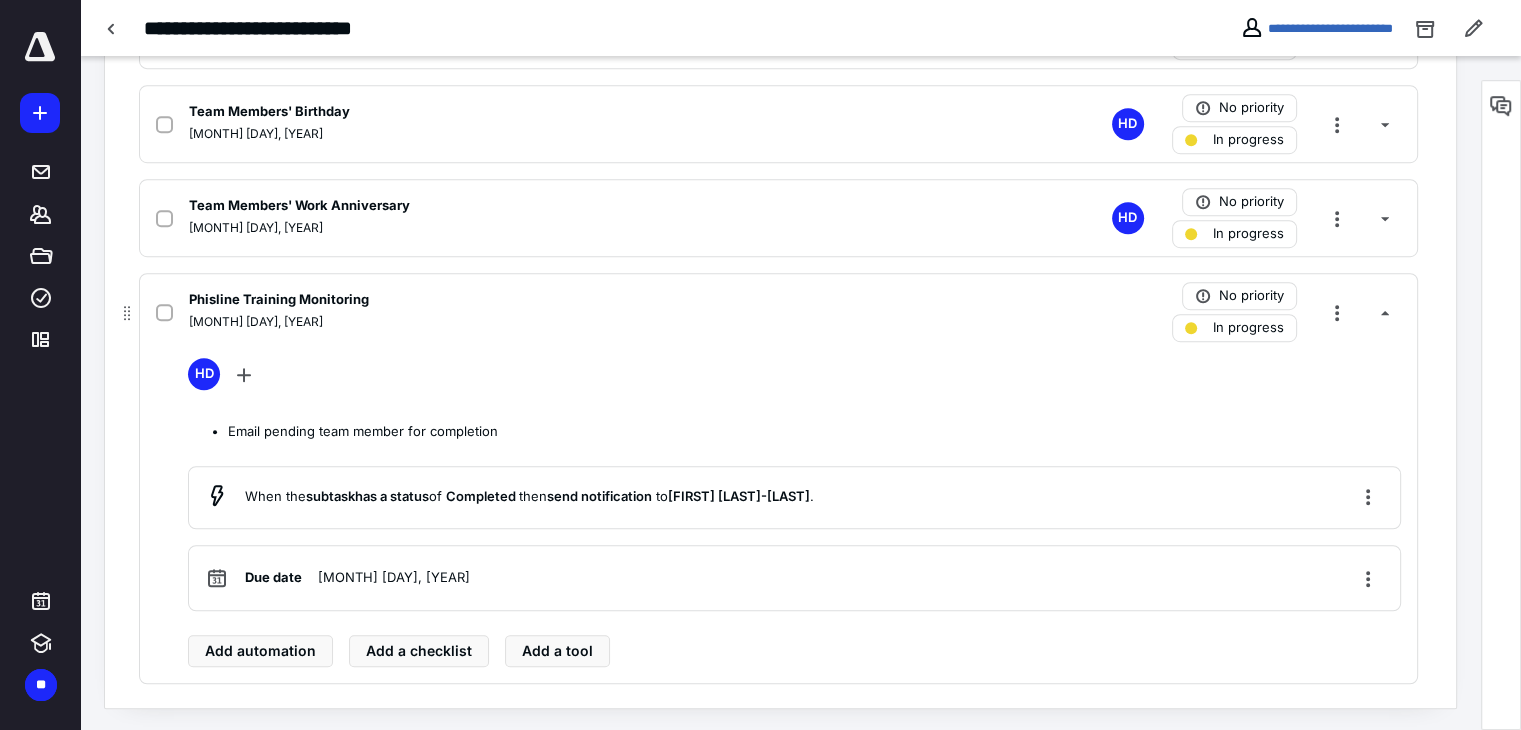 click on "Phisline Training Monitoring [MONTH] [DAY], [YEAR] No priority In progress HD Email pending team member for completion When the subtask has a status of Completed then send notification to [FIRST] [LAST]-[LAST]. Due date [MONTH] [DAY], [YEAR] Add automation Add a checklist Add a tool" at bounding box center (778, 478) 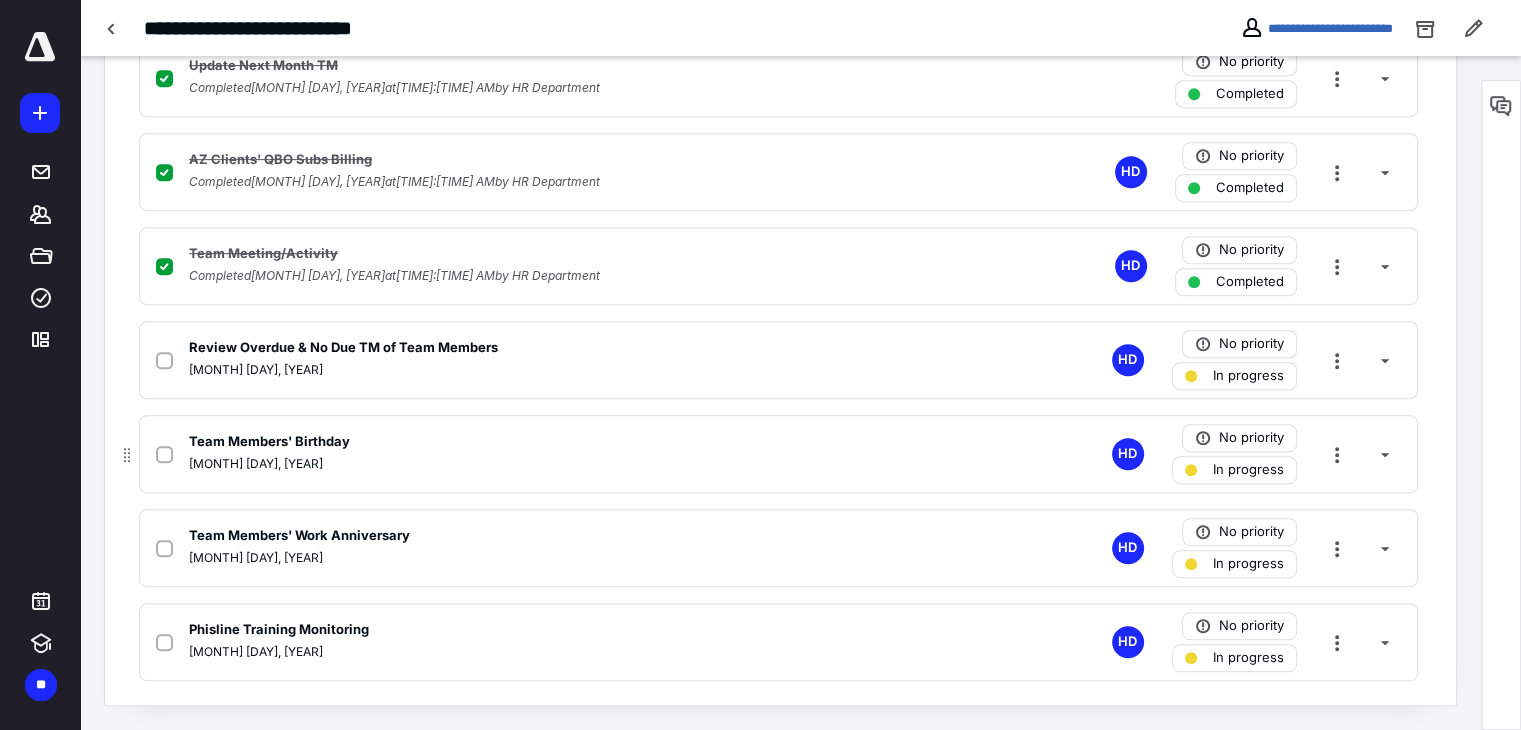 click on "[MONTH] [DAY], [YEAR]" at bounding box center (516, 464) 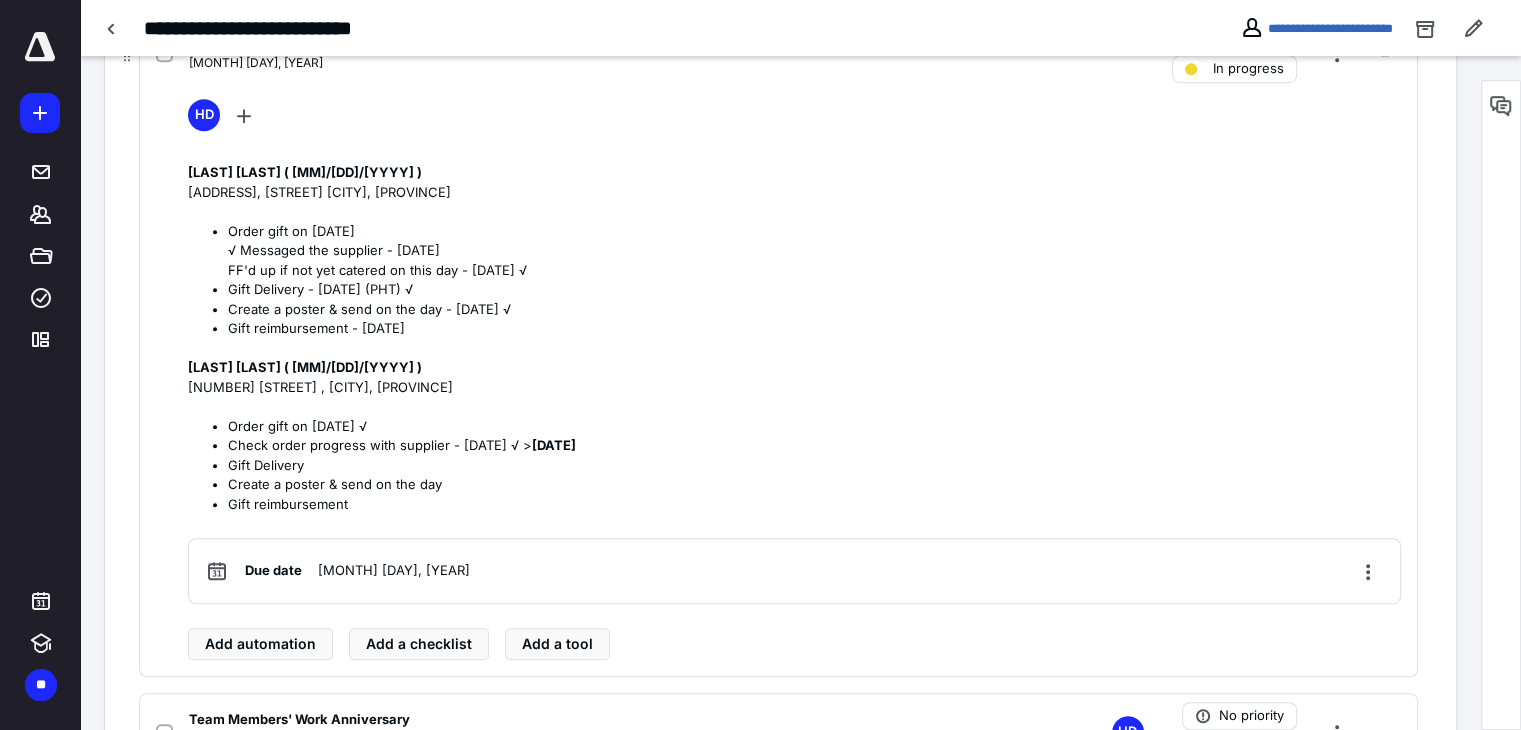scroll, scrollTop: 1345, scrollLeft: 0, axis: vertical 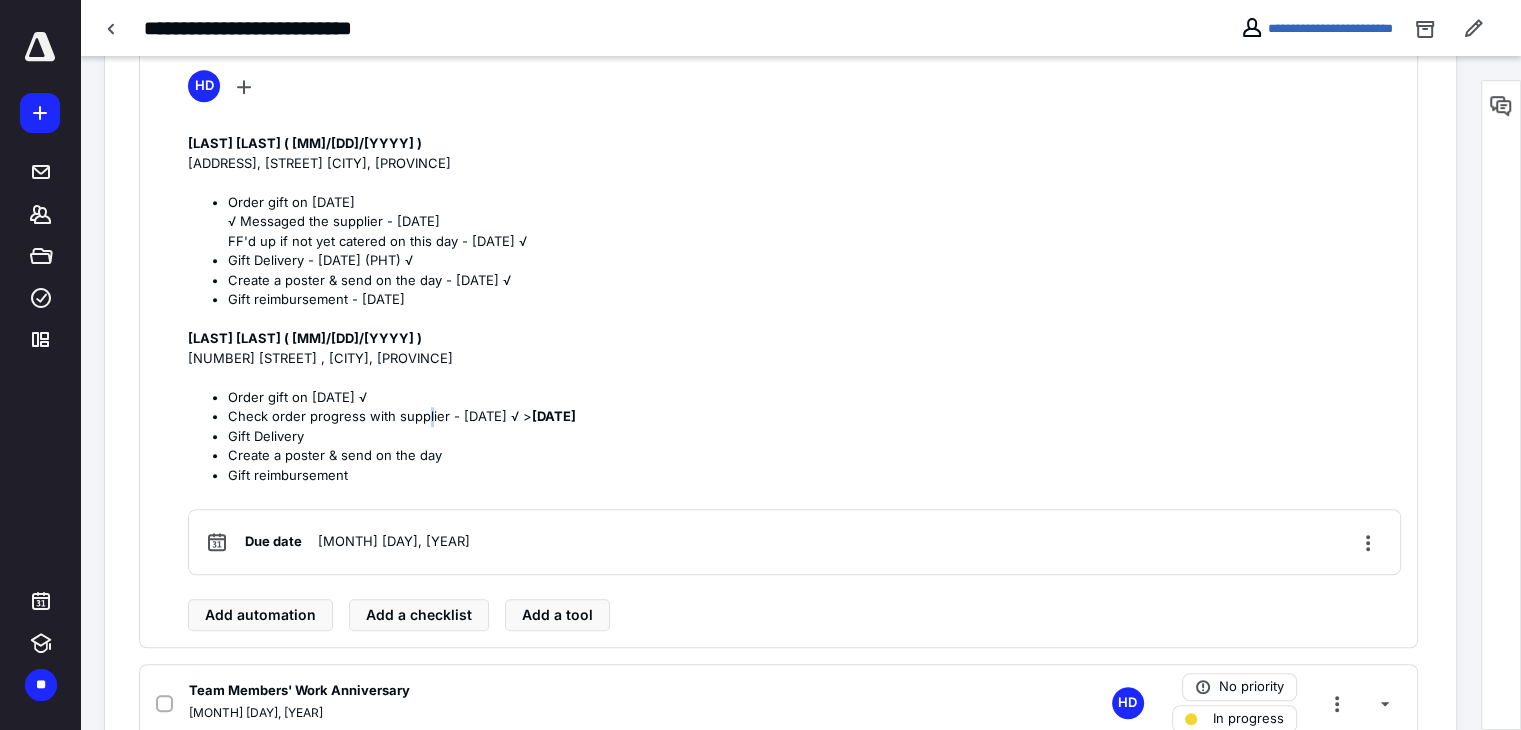 click on "Order gift on [DATE] √ Check order progress with supplier - [DATE] √ > [DATE] Gift Delivery Create a poster & send on the day Gift reimbursement" at bounding box center [794, 437] 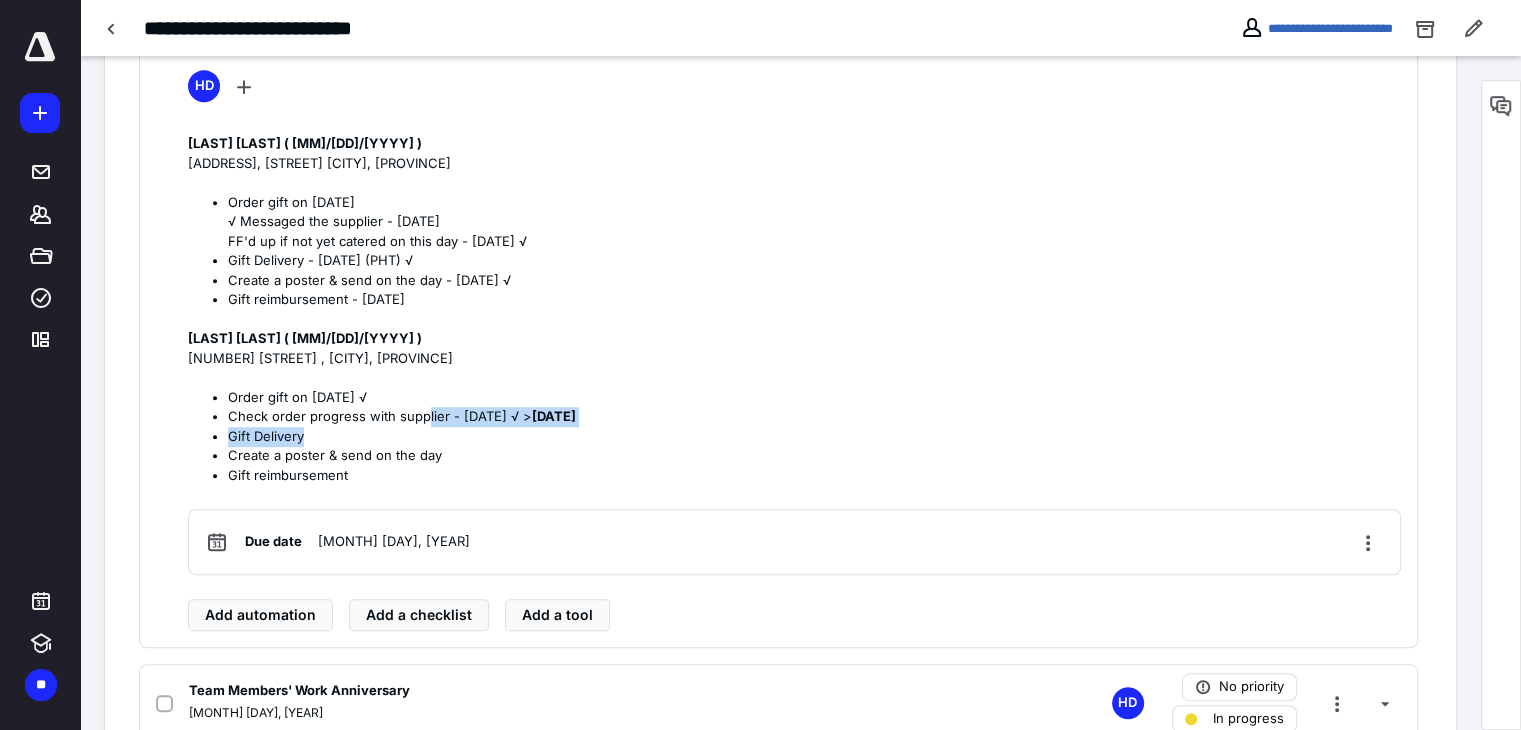 click on "Gift Delivery" at bounding box center [814, 437] 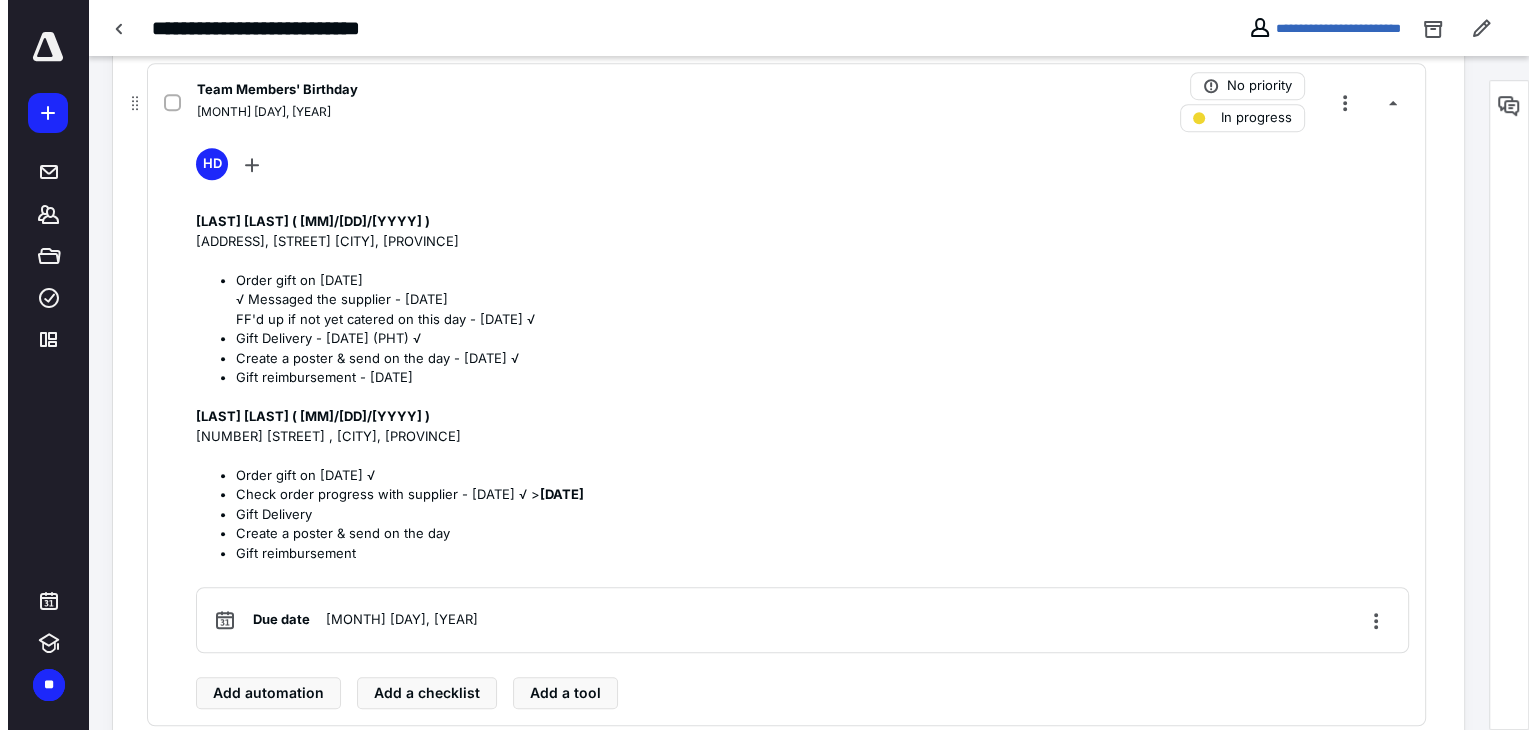 scroll, scrollTop: 1245, scrollLeft: 0, axis: vertical 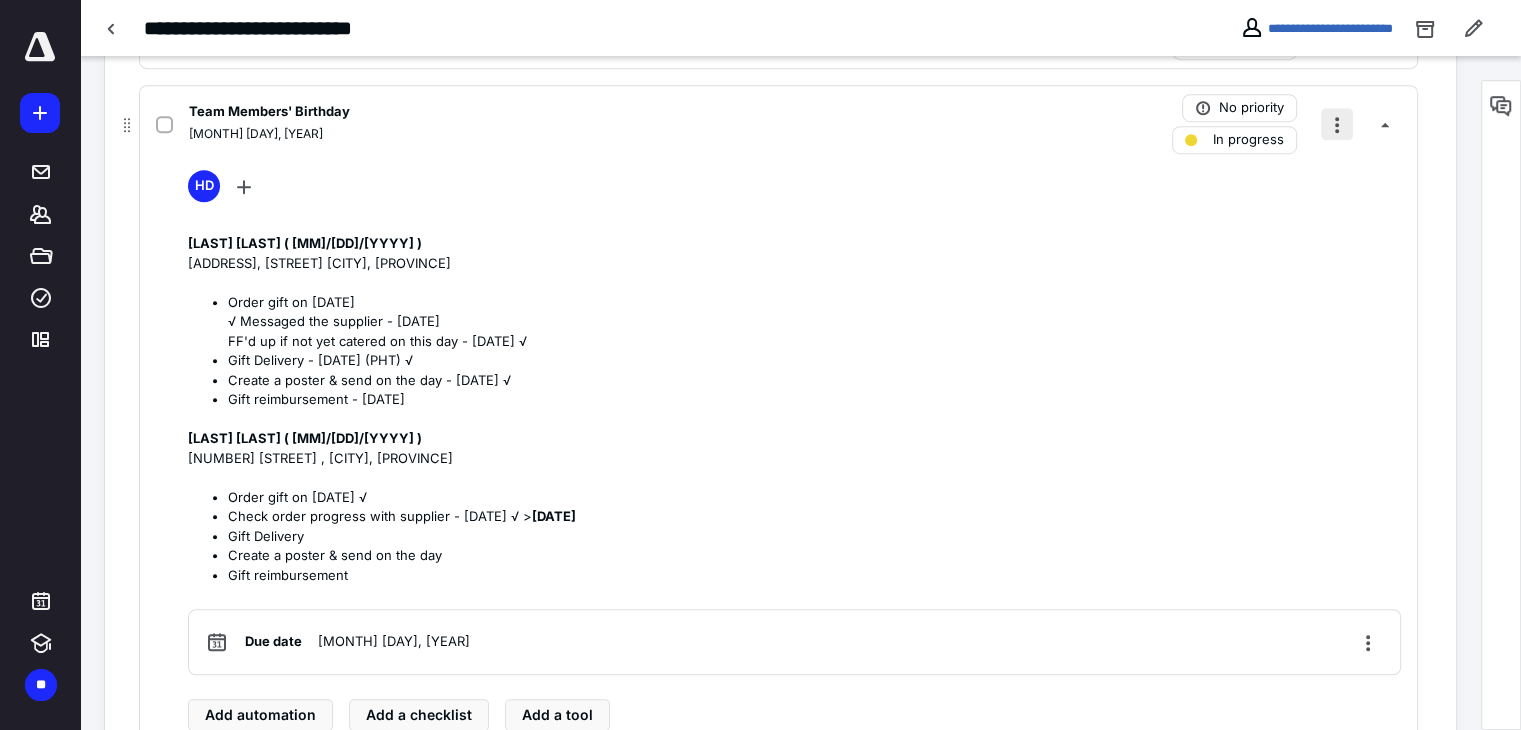 click at bounding box center (1337, 124) 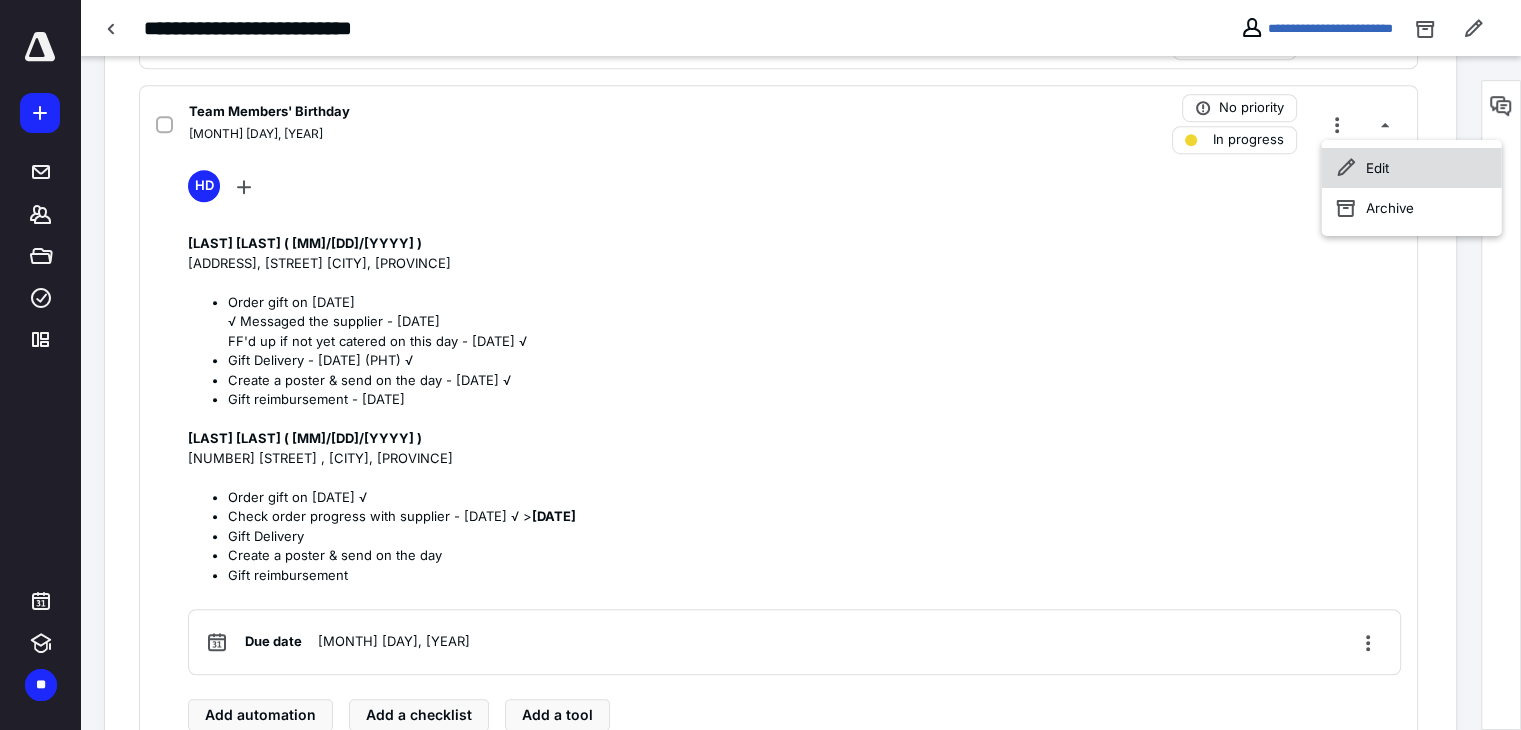 click 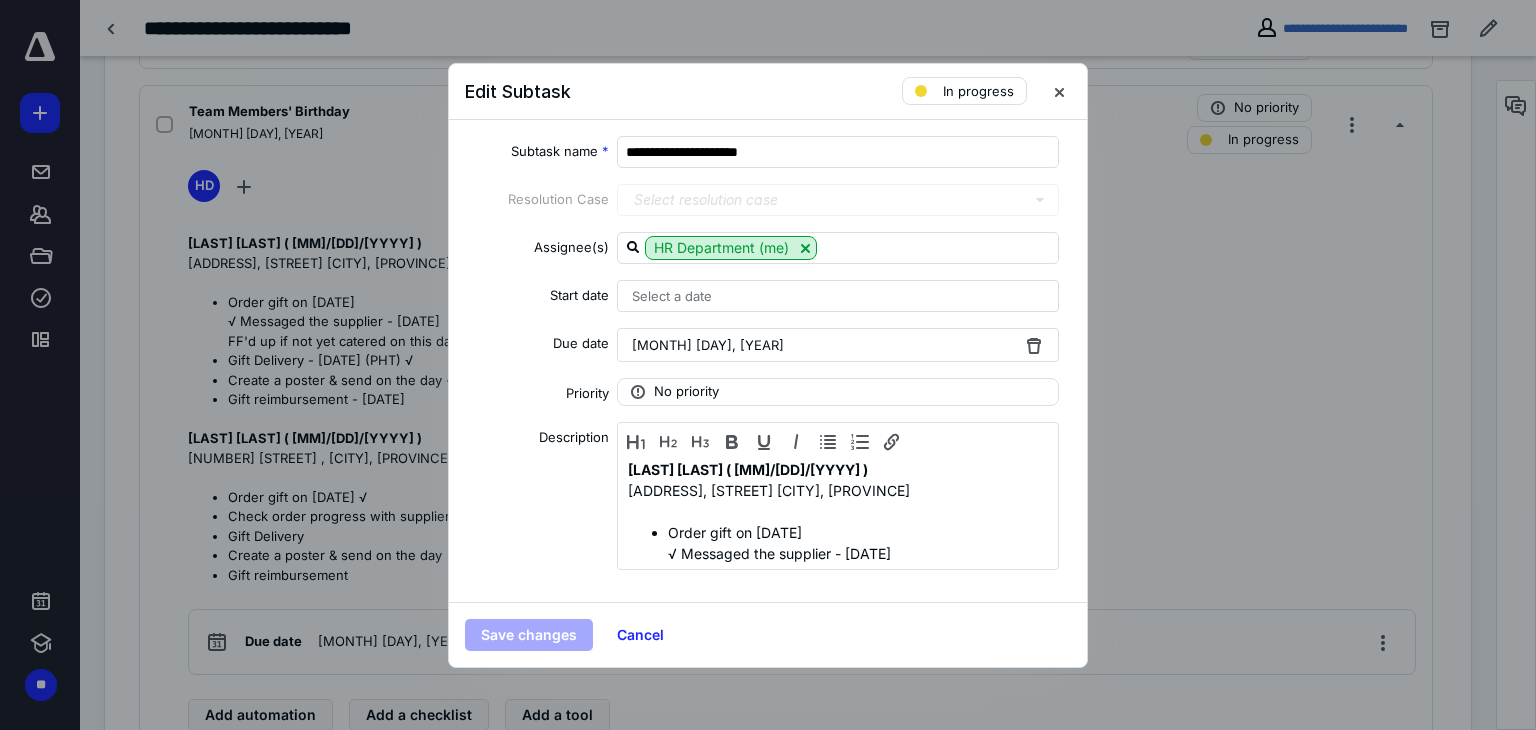 scroll, scrollTop: 294, scrollLeft: 0, axis: vertical 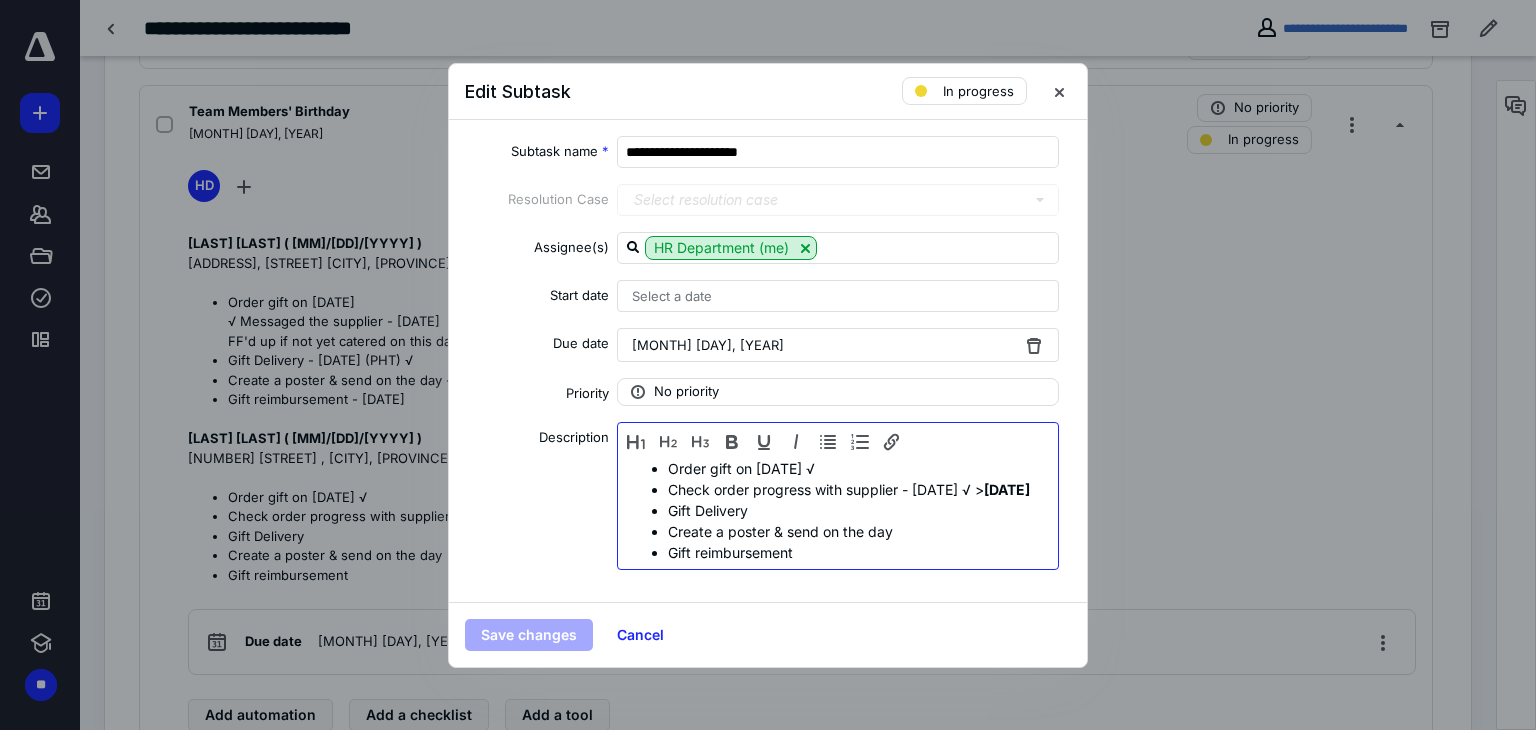 click on "Check order progress with supplier - [DATE] √ > [DATE]" at bounding box center (858, 489) 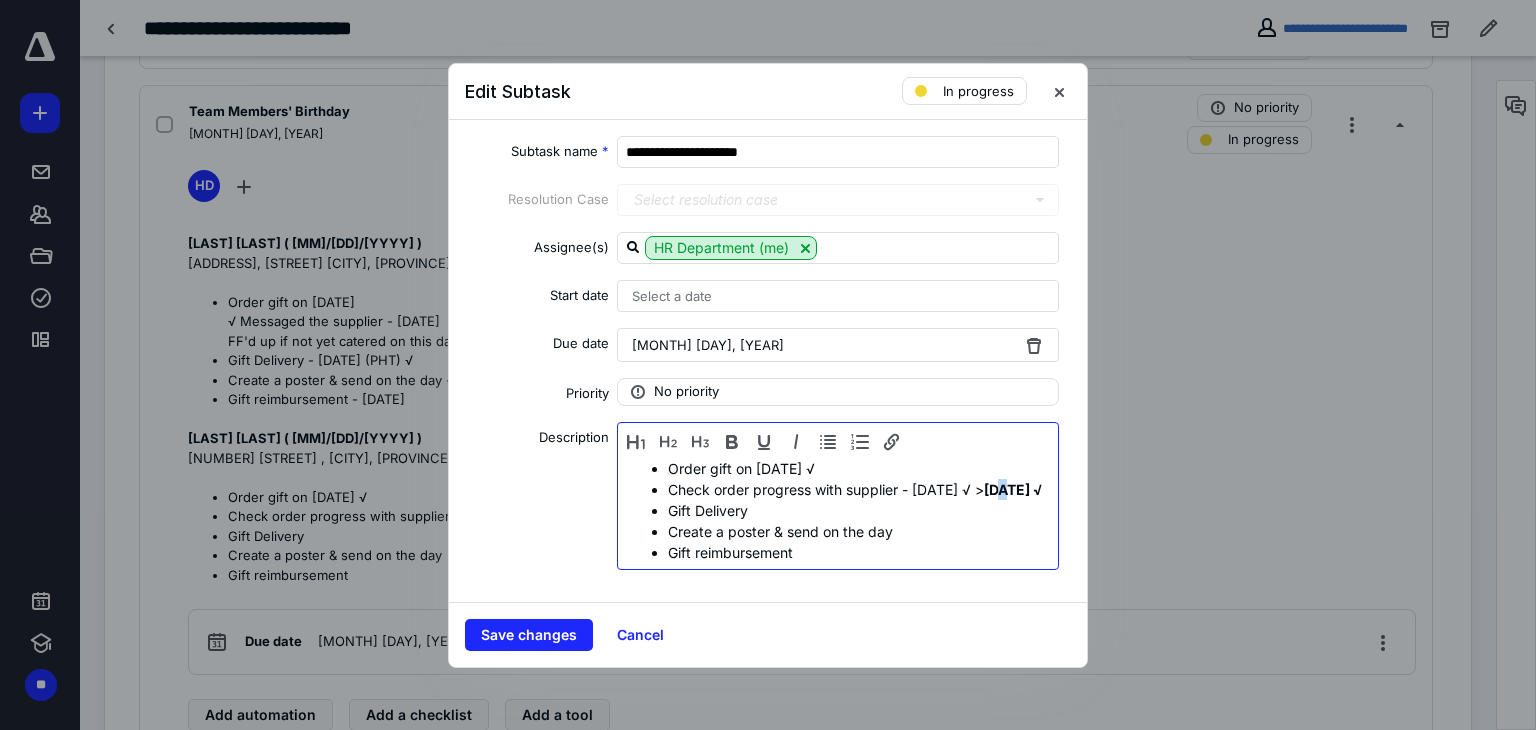 click on "[DATE] √" at bounding box center (1013, 489) 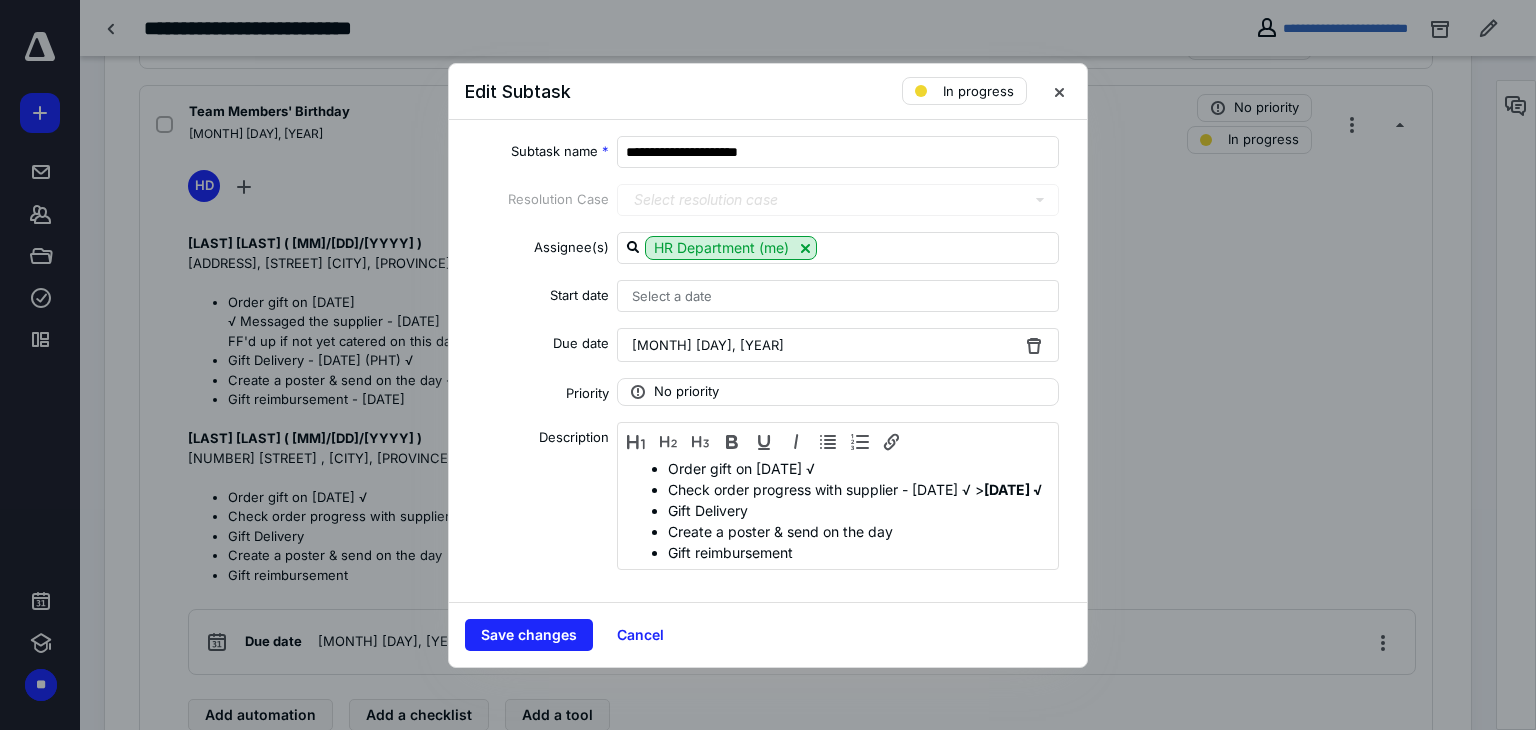 click on "[MONTH] [DAY], [YEAR]" at bounding box center [838, 345] 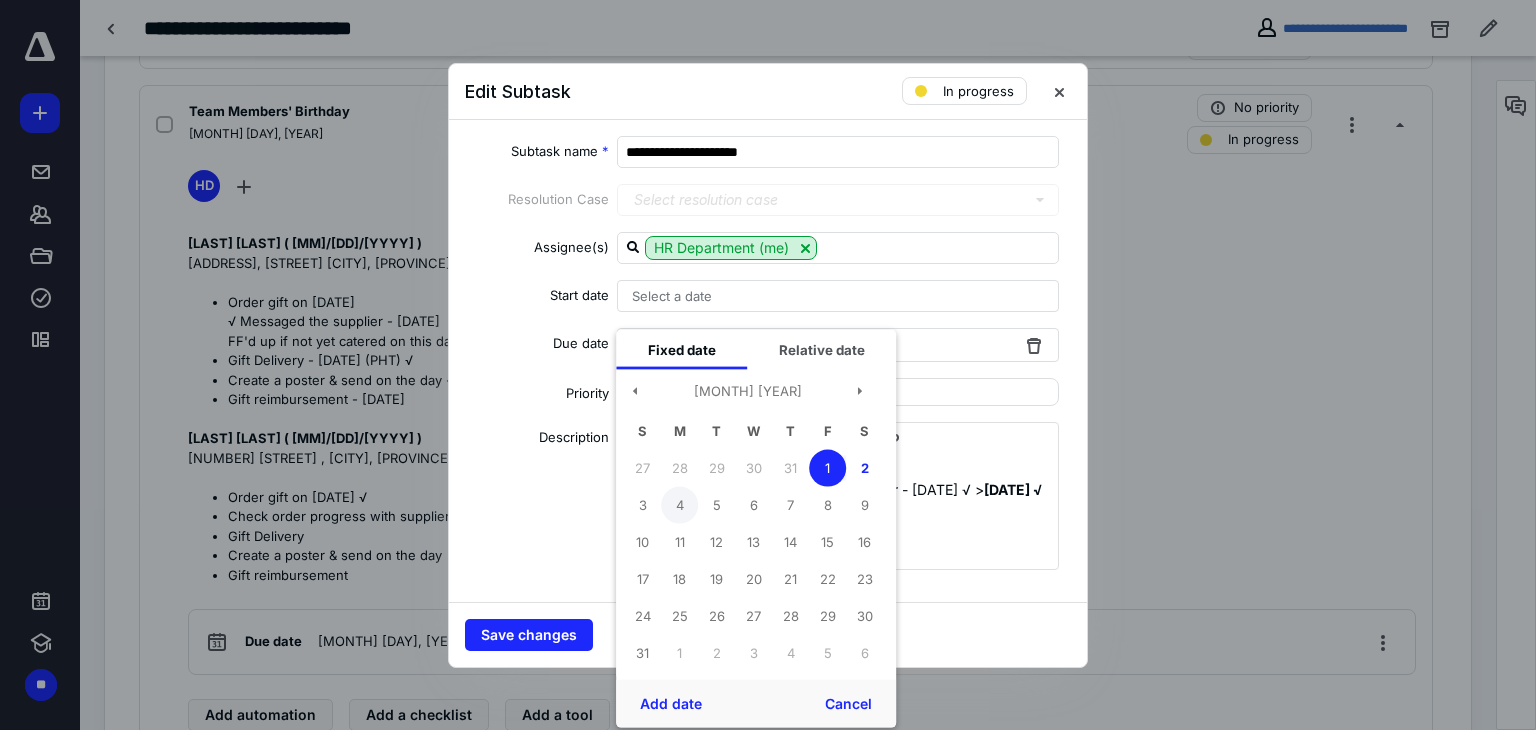 click on "4" at bounding box center (679, 505) 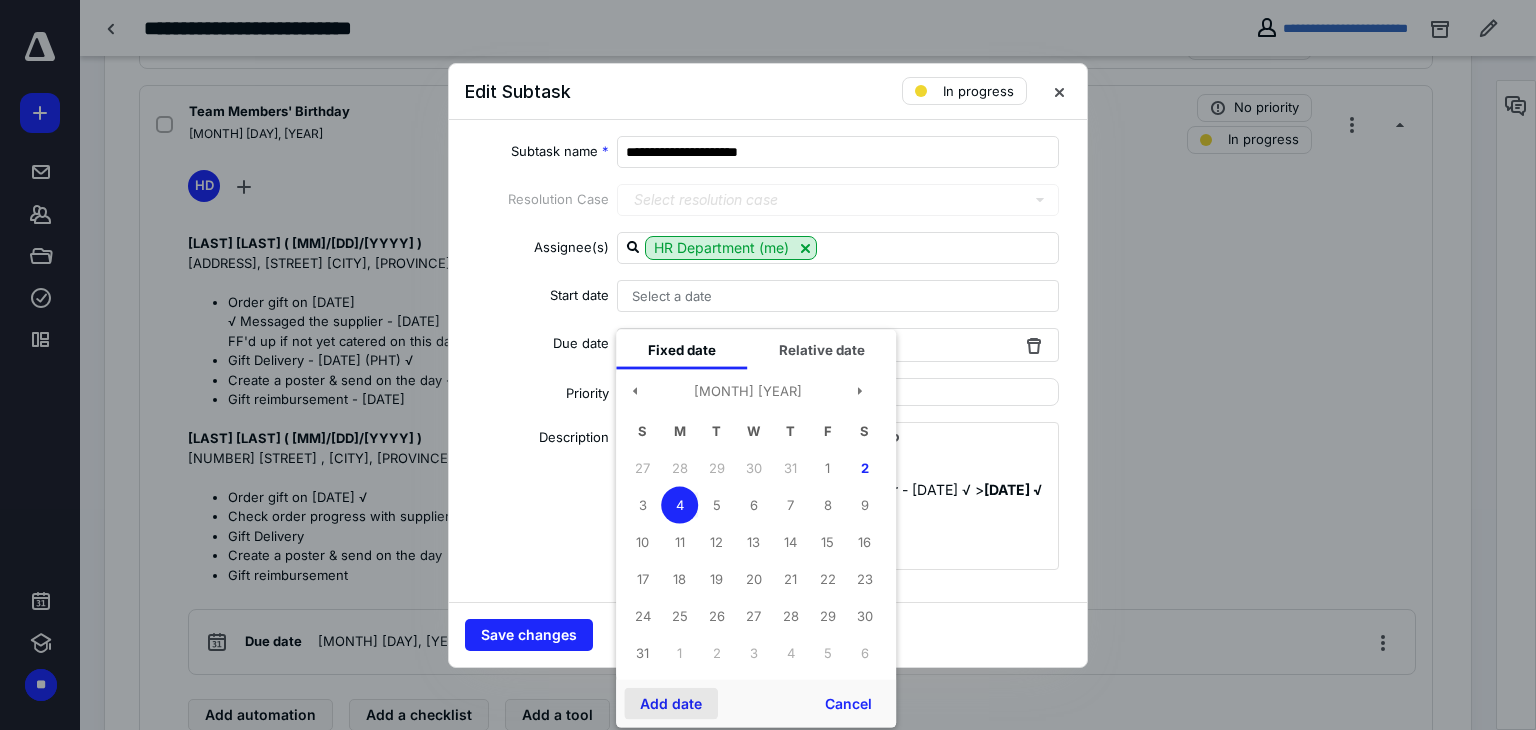 click on "Add date" at bounding box center [671, 703] 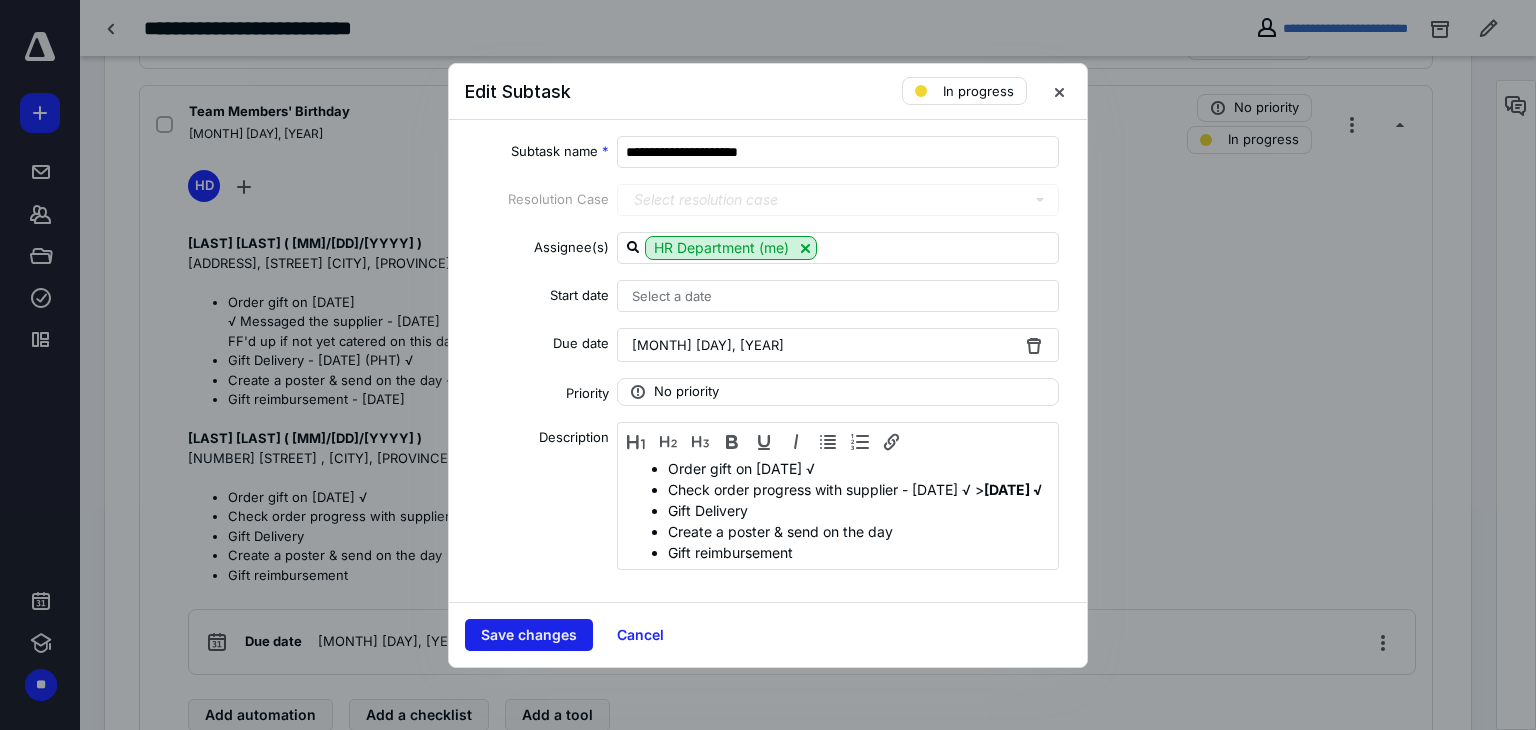 click on "Save changes" at bounding box center (529, 635) 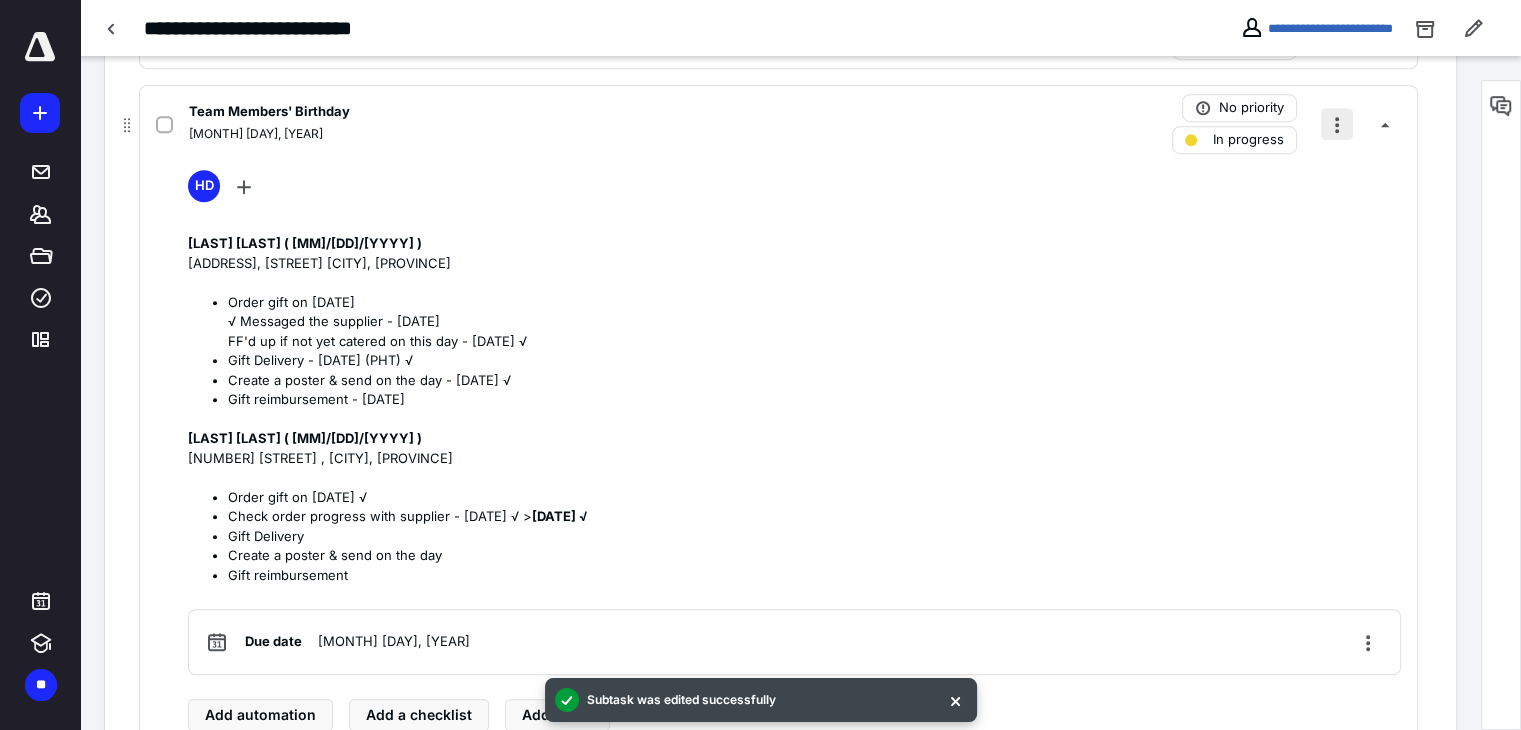 click at bounding box center [1337, 124] 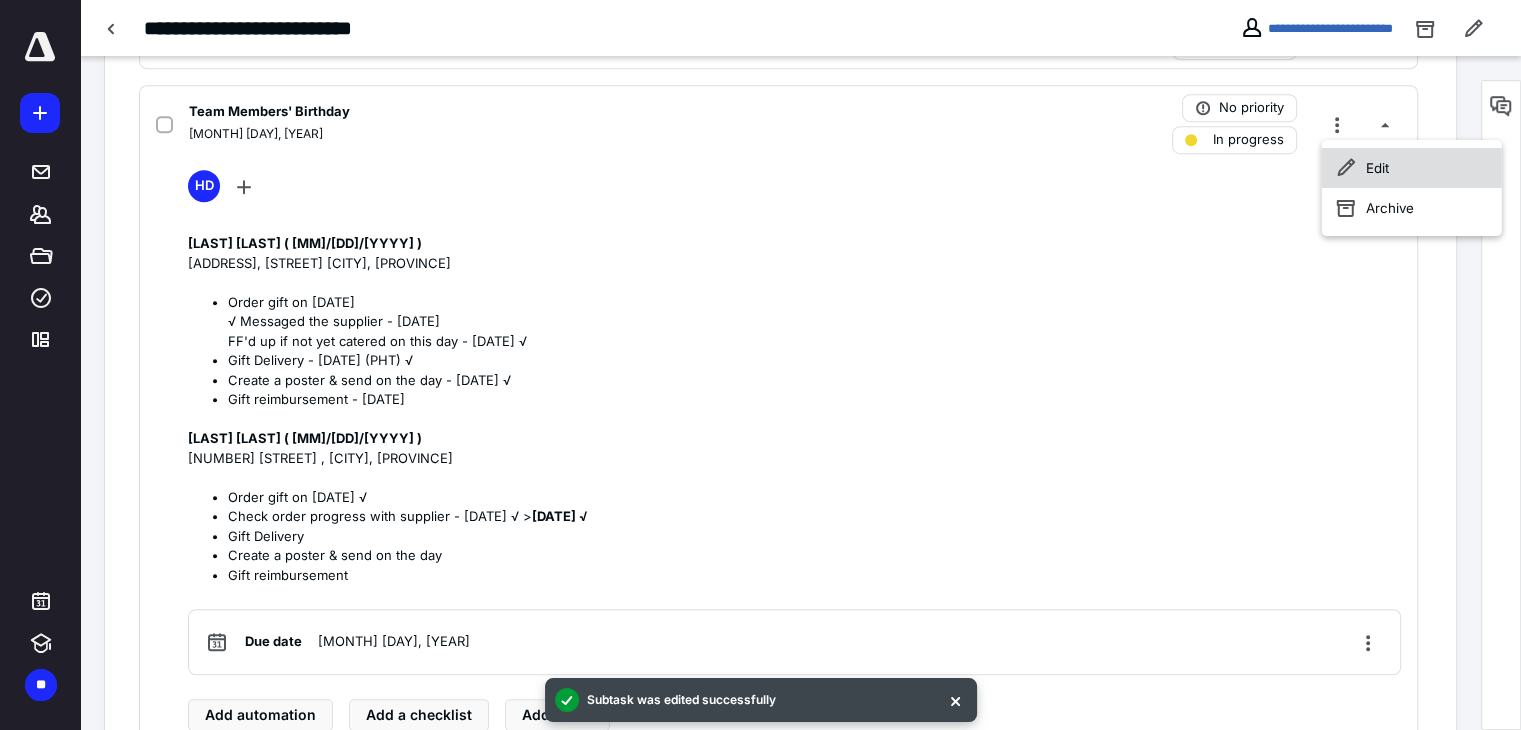 click 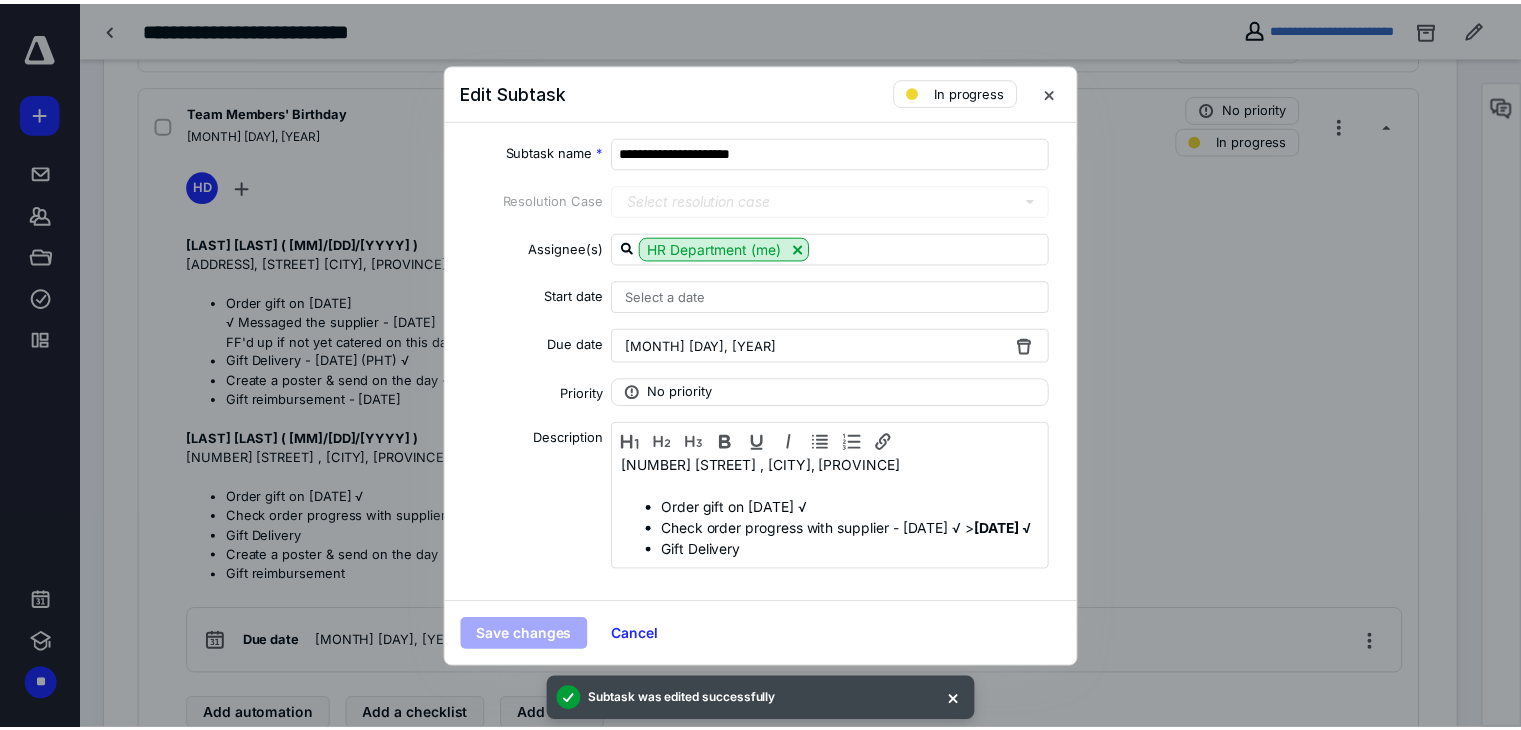 scroll, scrollTop: 294, scrollLeft: 0, axis: vertical 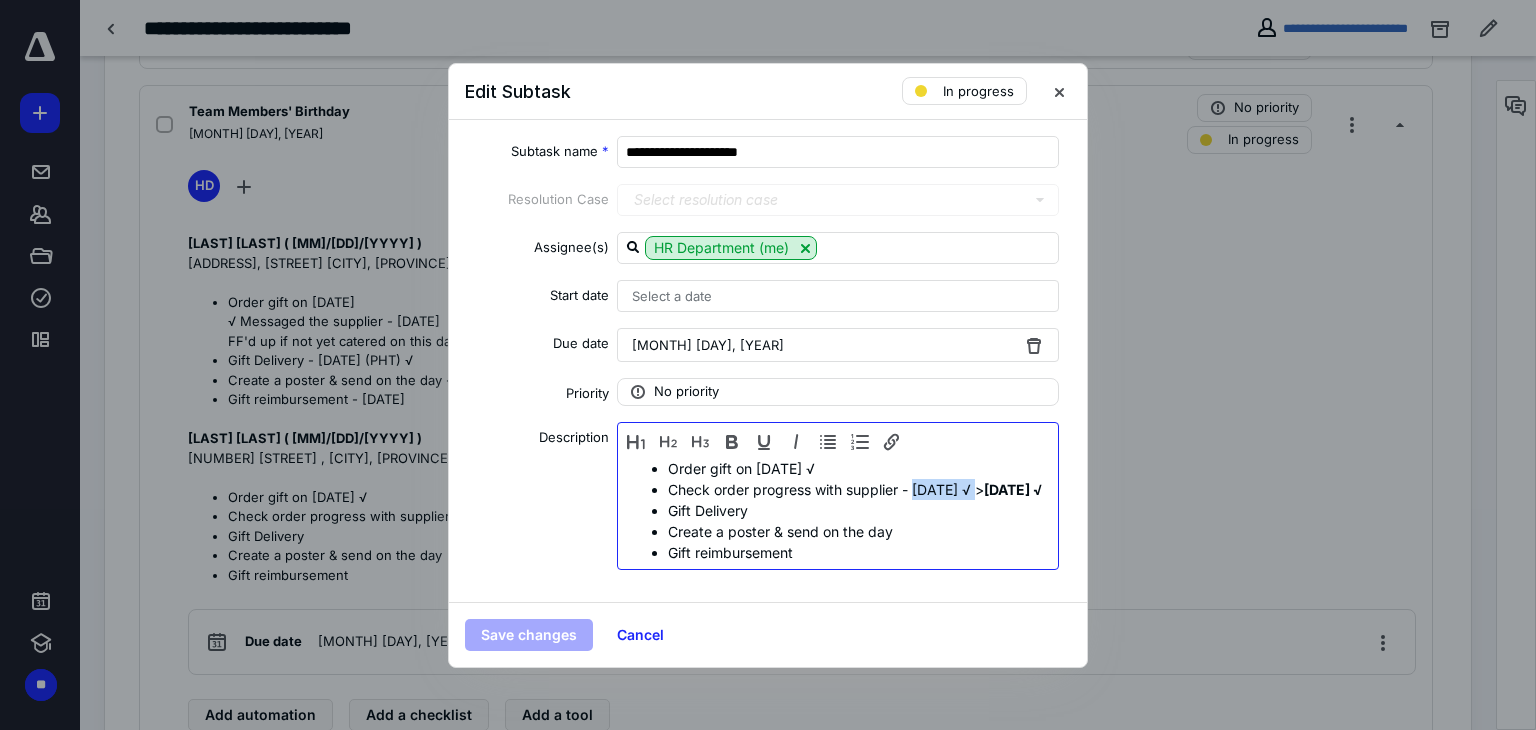 drag, startPoint x: 975, startPoint y: 491, endPoint x: 916, endPoint y: 482, distance: 59.682495 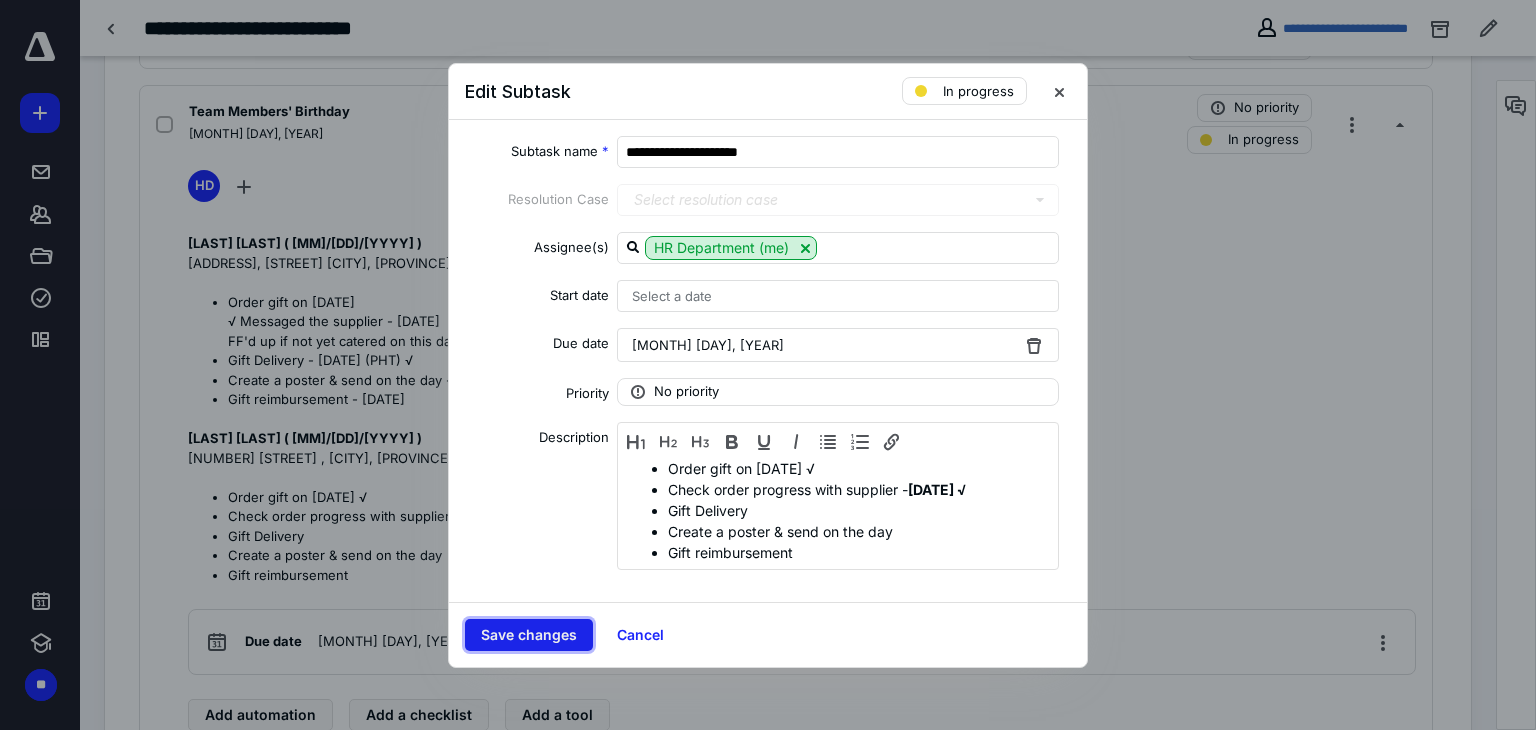 click on "Save changes" at bounding box center (529, 635) 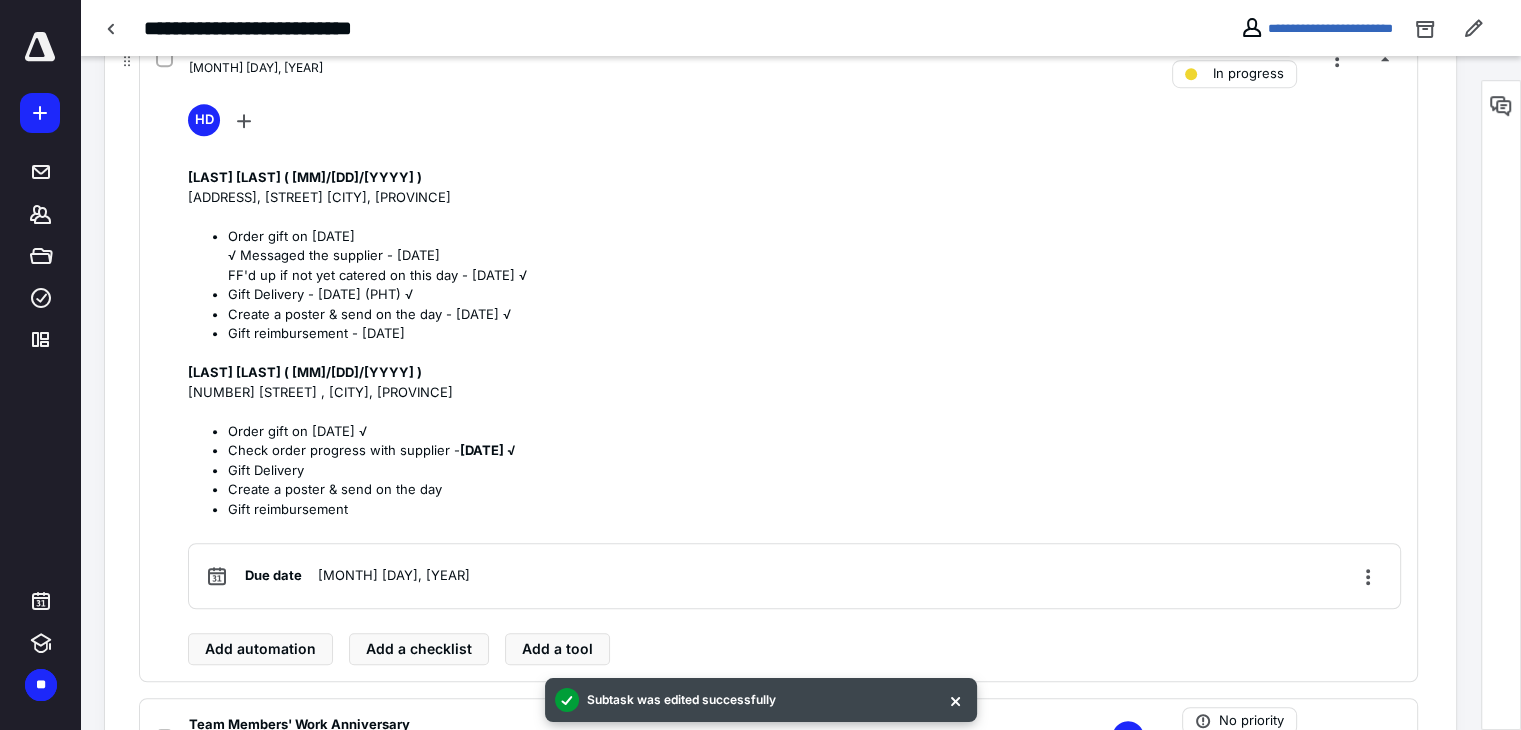 scroll, scrollTop: 1299, scrollLeft: 0, axis: vertical 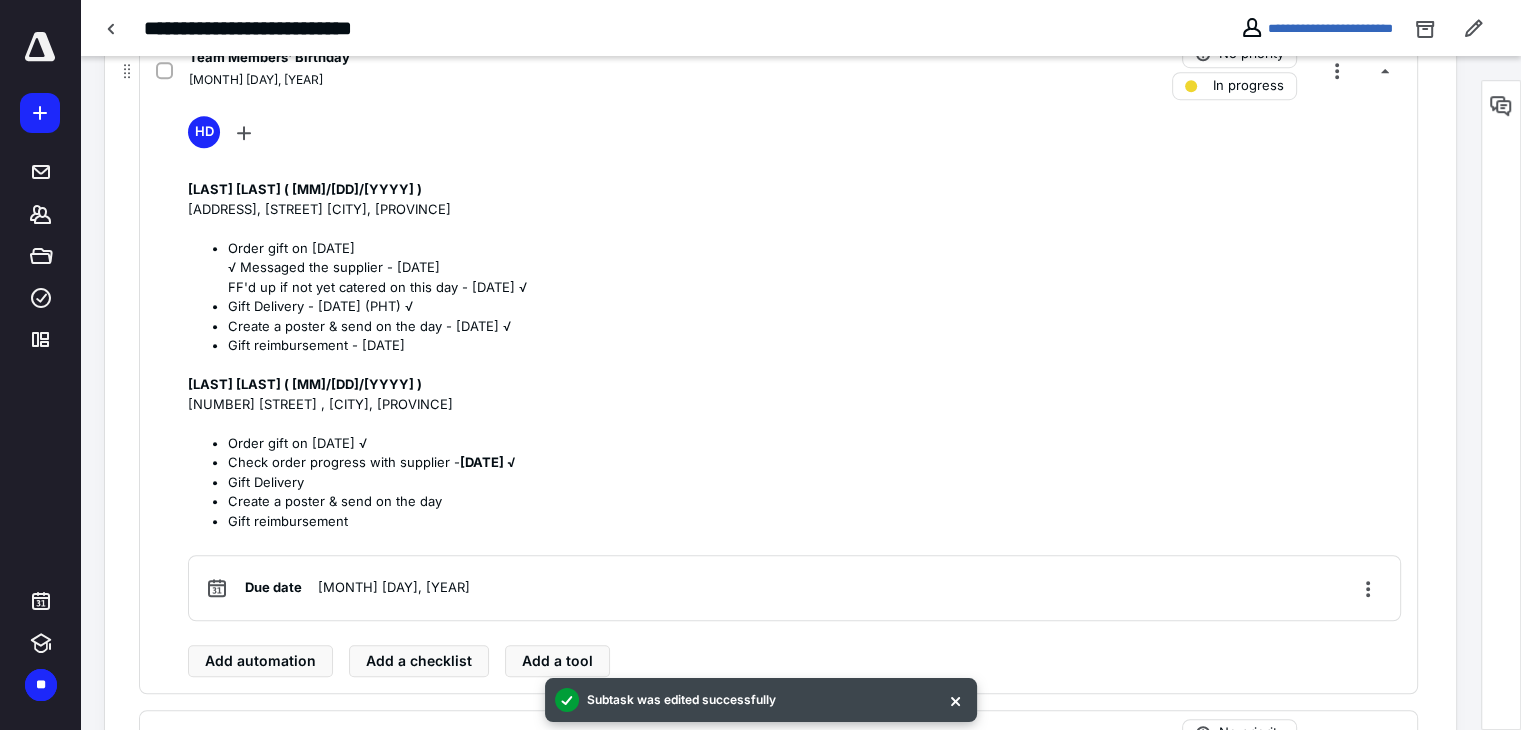 click on "HD [LAST] [LAST] ( [MM]/[DD]/[YYYY] ) [ADDRESS], [STREET] [CITY], [PROVINCE] Order gift on [DATE] √ Messaged the supplier - [DATE] √ FF'd up if not yet catered on this day - [DATE] √ Gift Delivery - [DATE] (PHT) √ Create a poster & send on the day - [DATE] √ Gift reimbursement - [DATE] [LAST] [LAST] ( [MM]/[DD]/[YYYY] ) [NUMBER] [STREET] , [CITY], [PROVINCE] Order gift on [DATE] √ Check order progress with supplier - [DATE] √ Gift Delivery Create a poster & send on the day Gift reimbursement Due date [MONTH] [DAY], [YEAR] Add automation Add a checklist Add a tool" at bounding box center (794, 396) 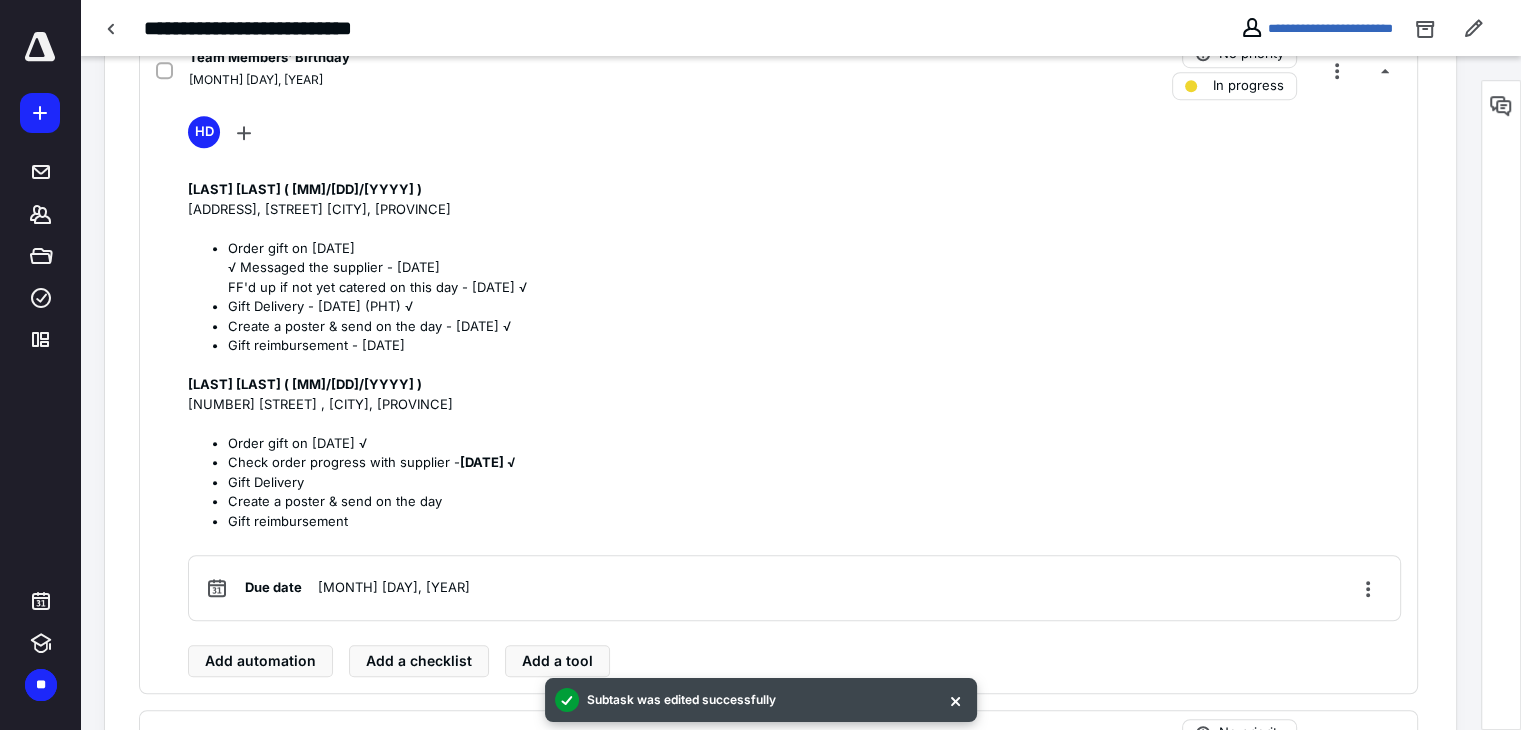 click on "Team Members' Birthday [MONTH] [DAY], [YEAR] No priority In progress HD [LAST] [LAST] ( [MM]/[DD]/[YYYY] ) [ADDRESS], [STREET] [CITY], [PROVINCE] Order gift on [DATE] √ Messaged the supplier - [DATE] √ FF'd up if not yet catered on this day - [DATE] √ Gift Delivery - [DATE] (PHT) √ Create a poster & send on the day - [DATE] √ Gift reimbursement - [DATE] [LAST] [LAST] ( [MM]/[DD]/[YYYY] ) [NUMBER] [STREET] , [CITY], [PROVINCE] Order gift on [DATE] √ Check order progress with supplier - [DATE] √ Gift Delivery Create a poster & send on the day Gift reimbursement Due date [MONTH] [DAY], [YEAR] Add automation Add a checklist Add a tool" at bounding box center [778, 362] 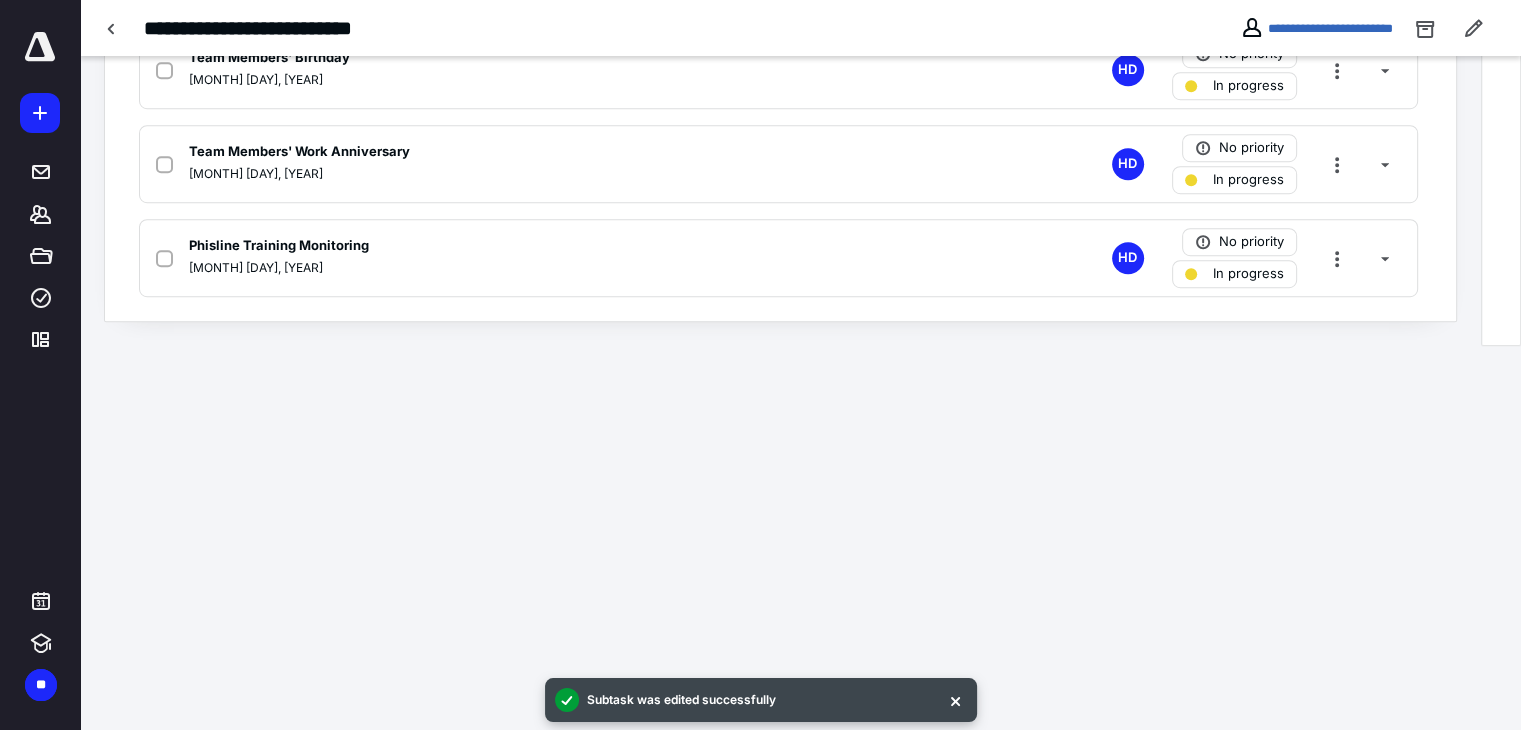 scroll, scrollTop: 915, scrollLeft: 0, axis: vertical 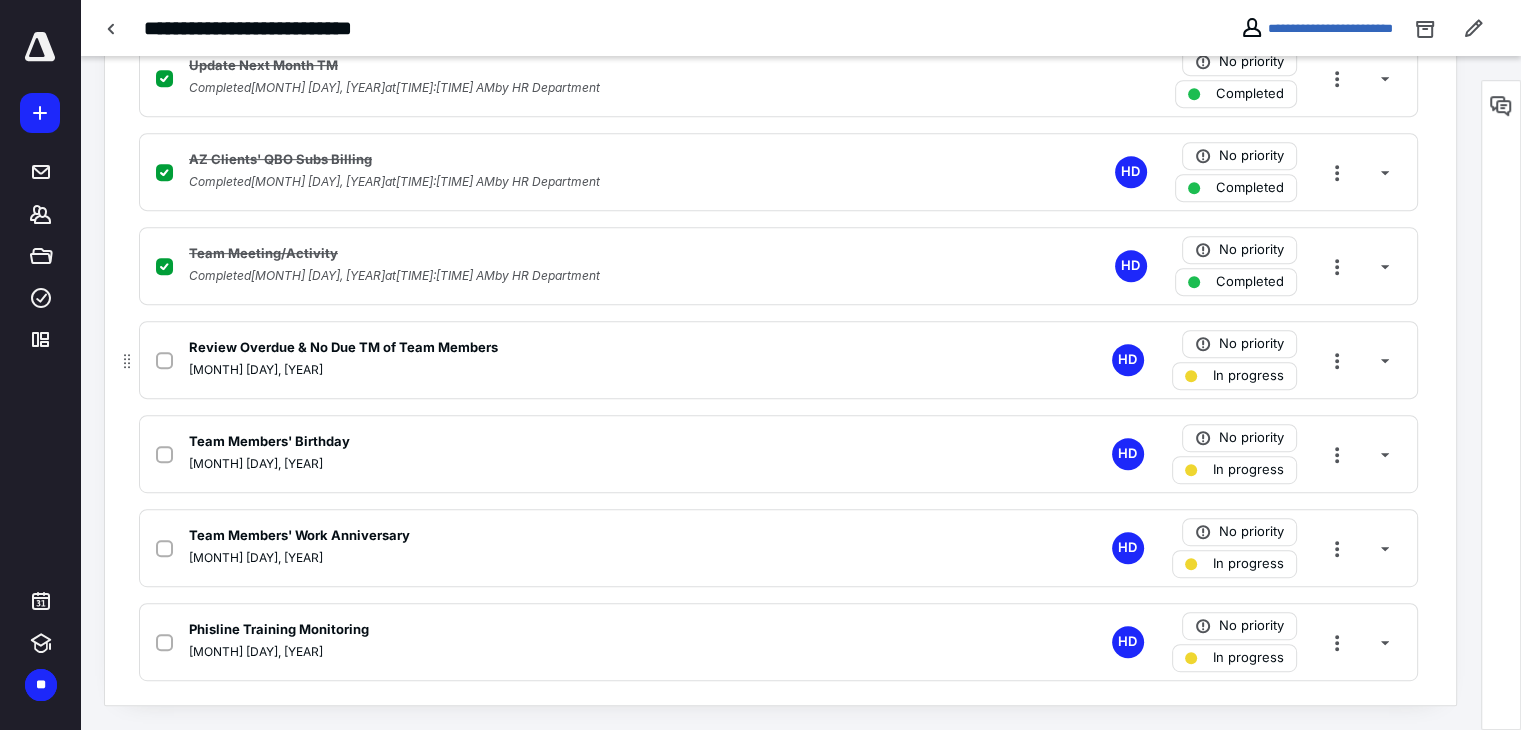 click on "[MONTH] [DAY], [YEAR]" at bounding box center [516, 370] 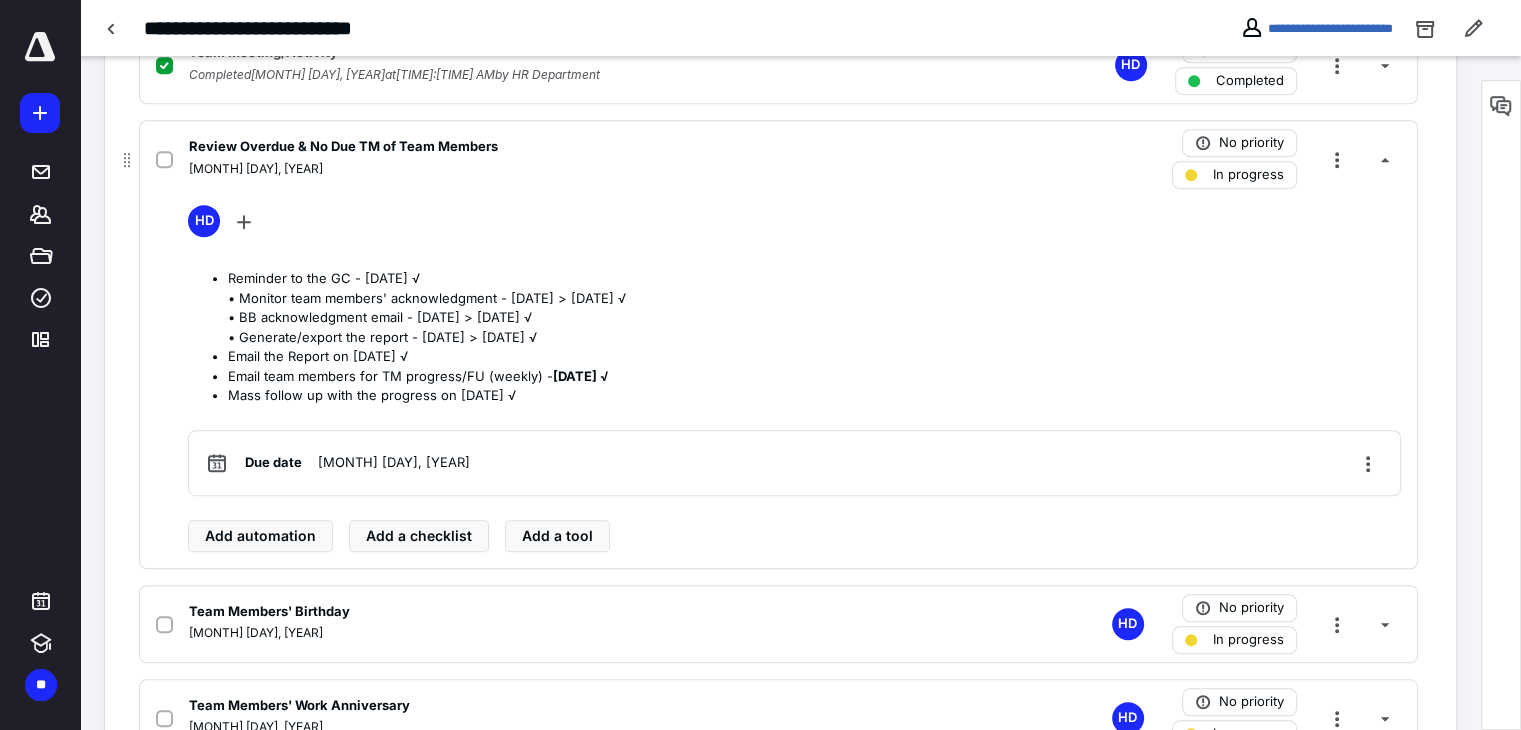 scroll, scrollTop: 1084, scrollLeft: 0, axis: vertical 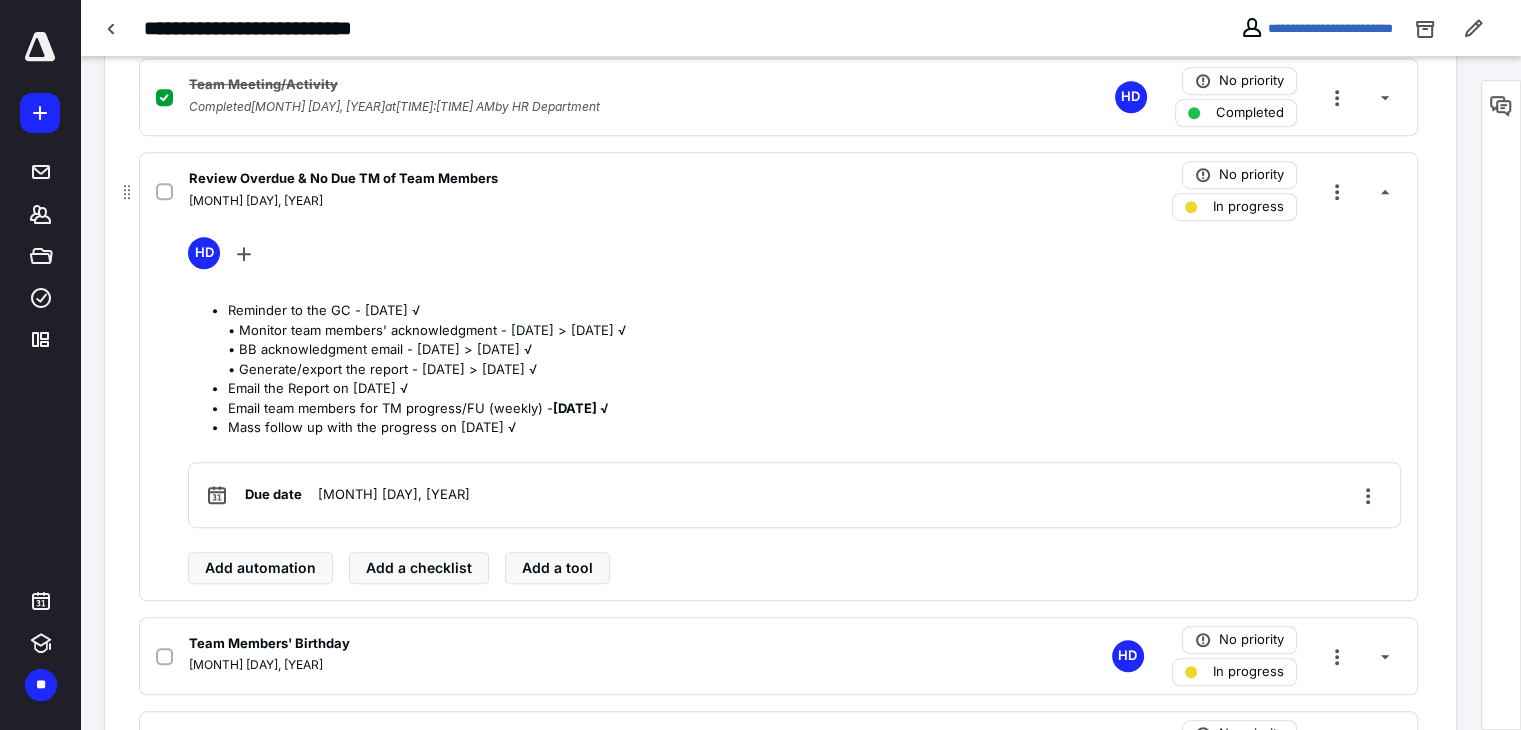 click on "HD" at bounding box center [794, 257] 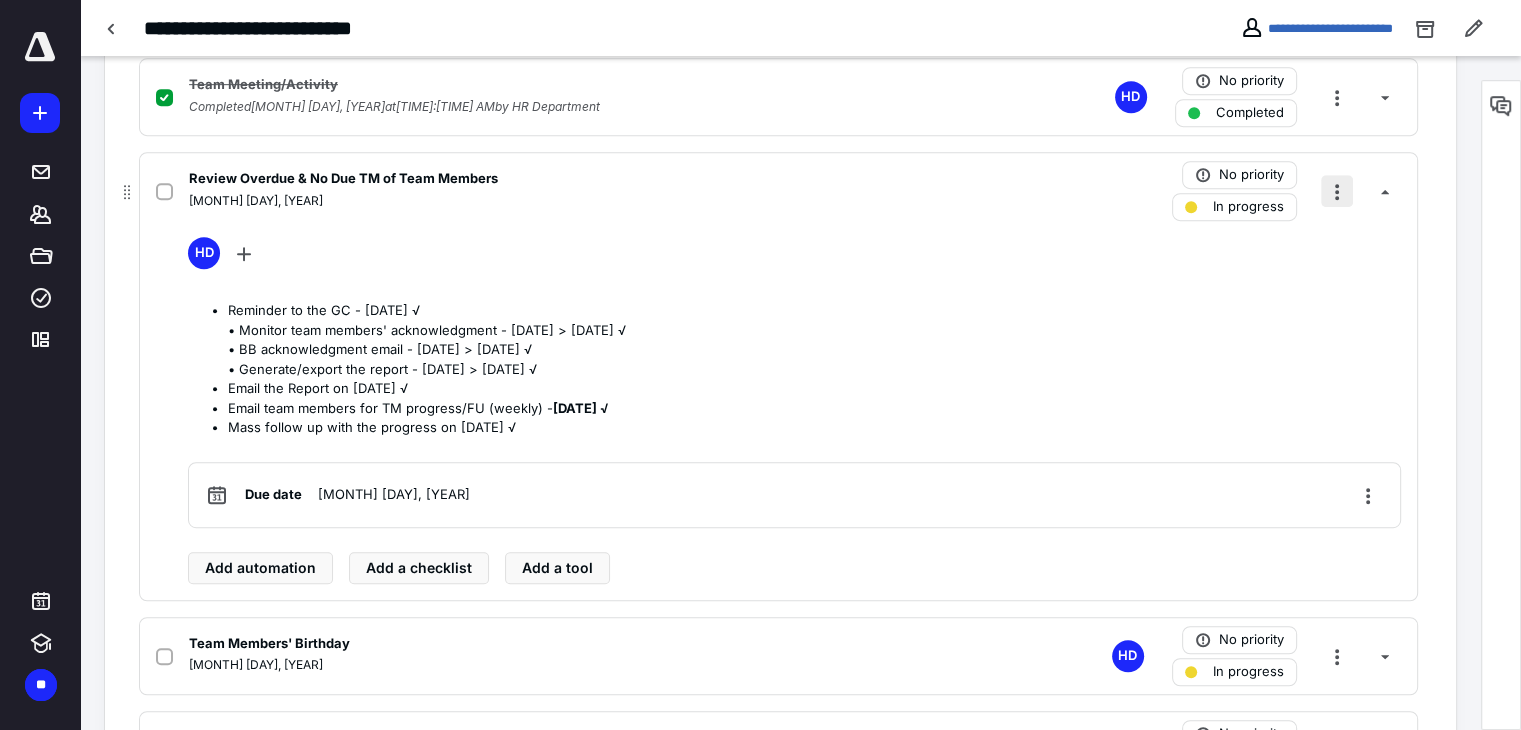 click at bounding box center [1337, 191] 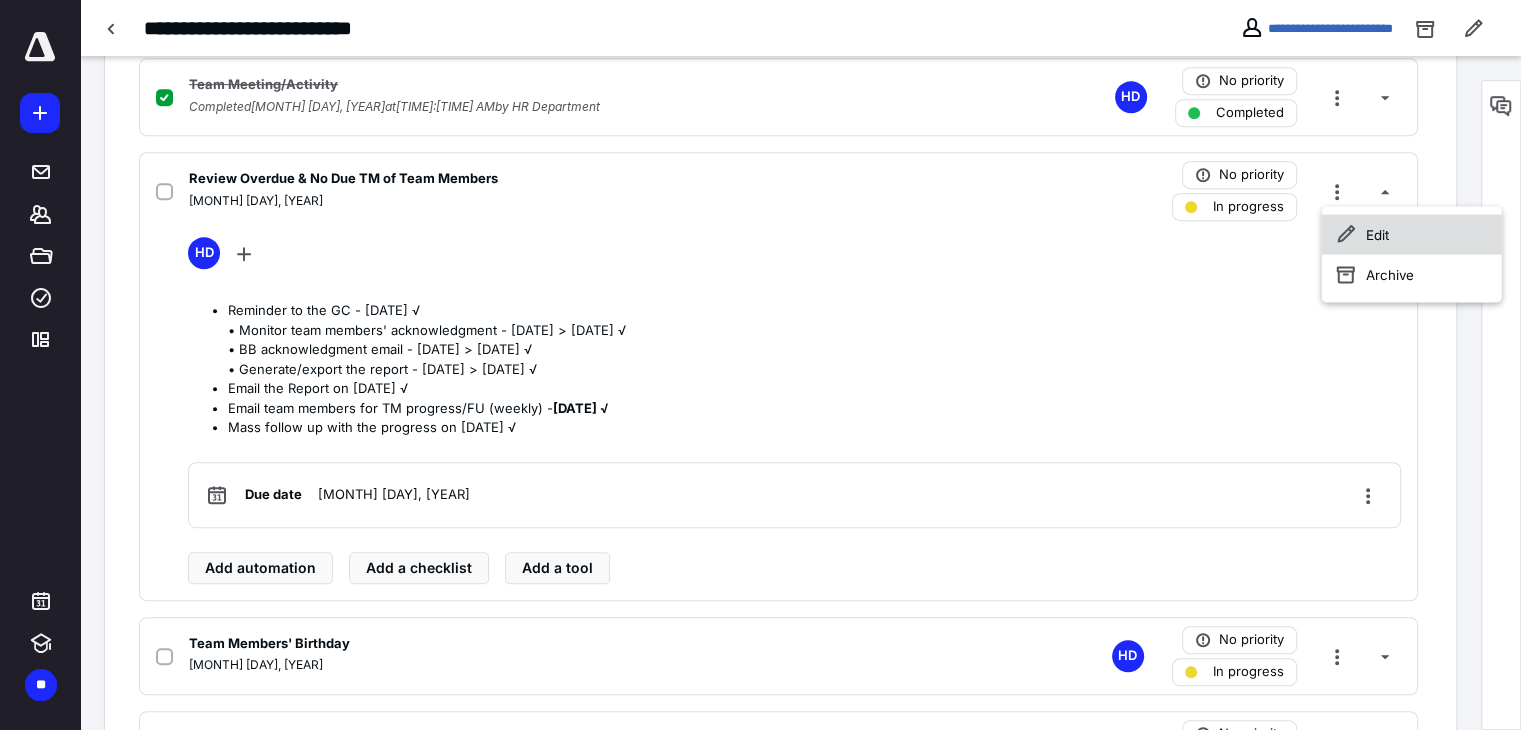 click 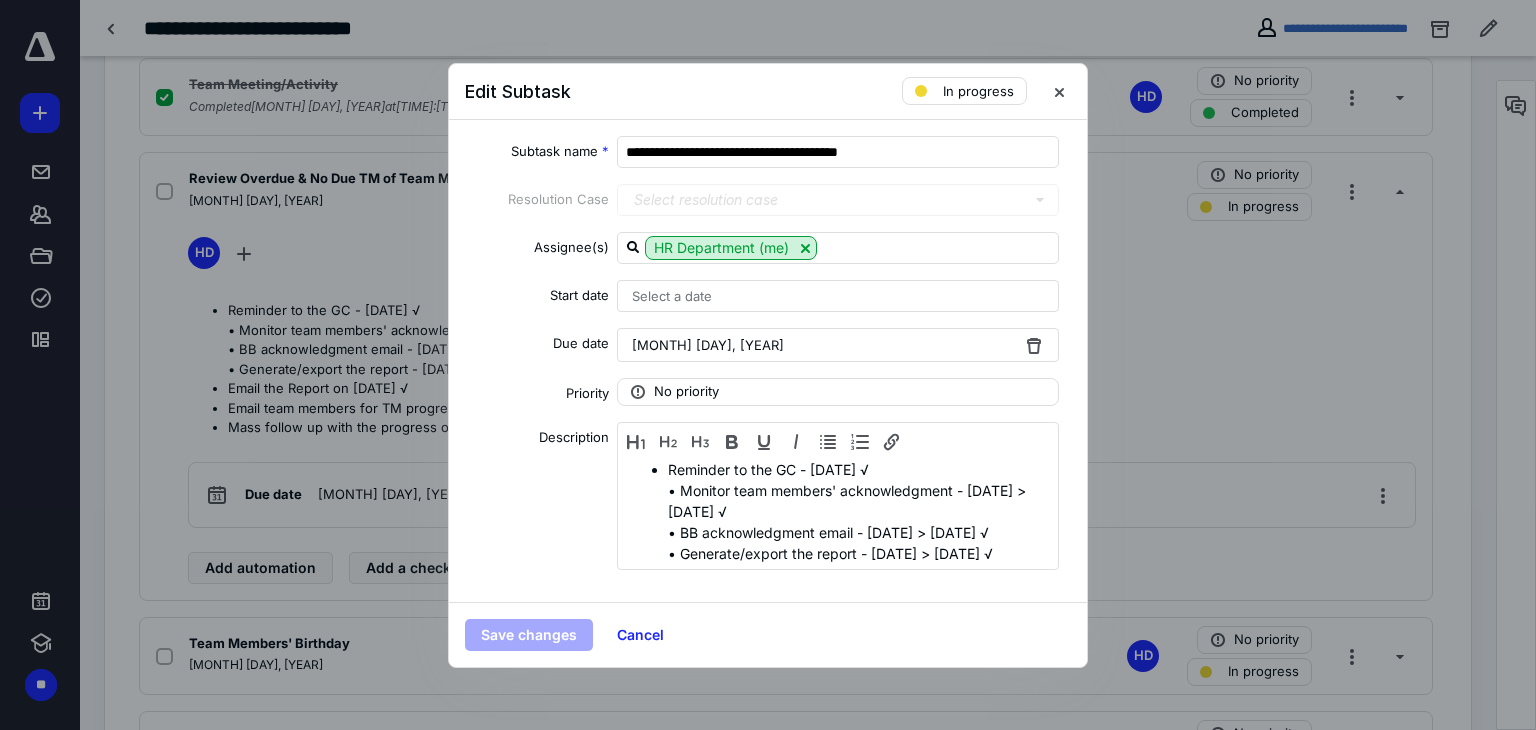 click on "[MONTH] [DAY], [YEAR]" at bounding box center (838, 345) 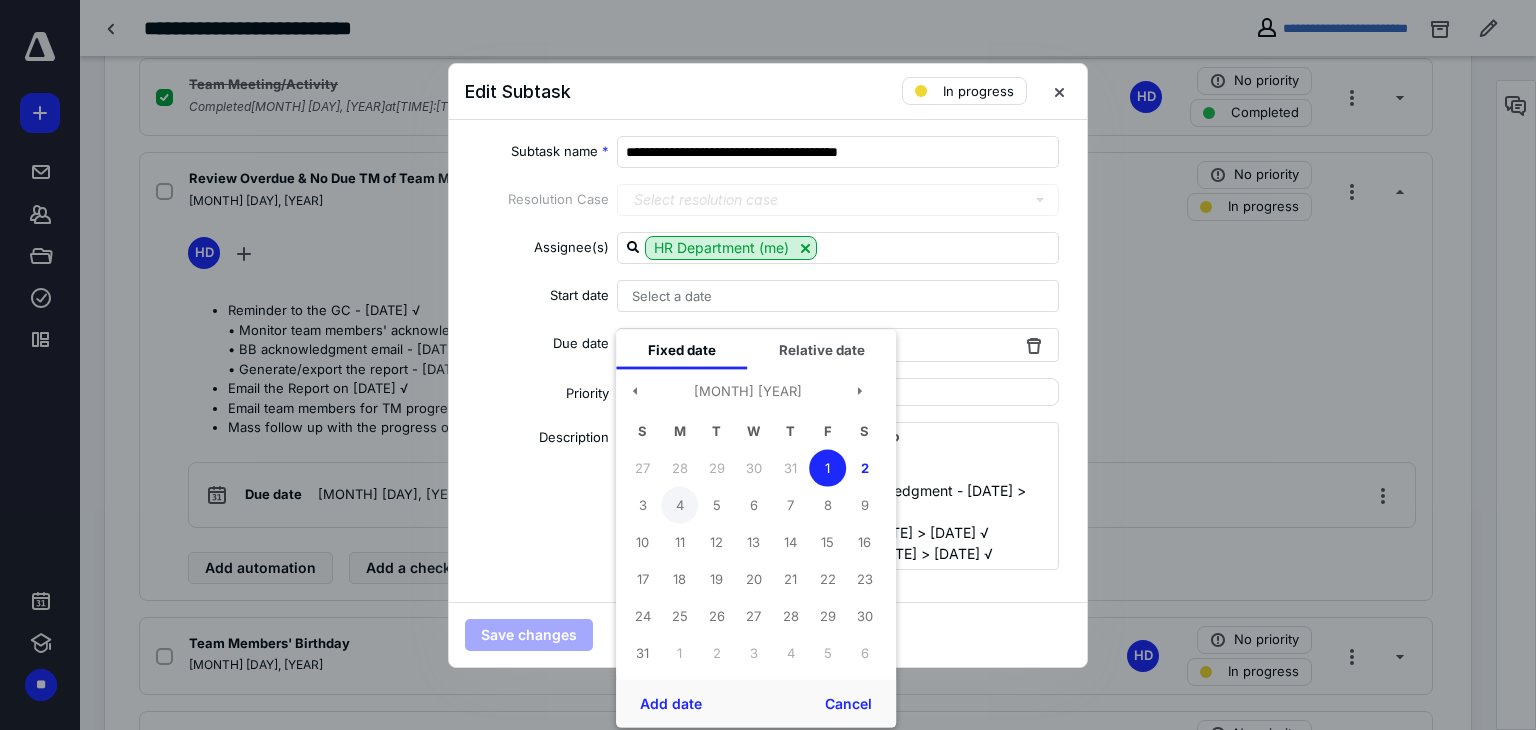 click on "4" at bounding box center (679, 505) 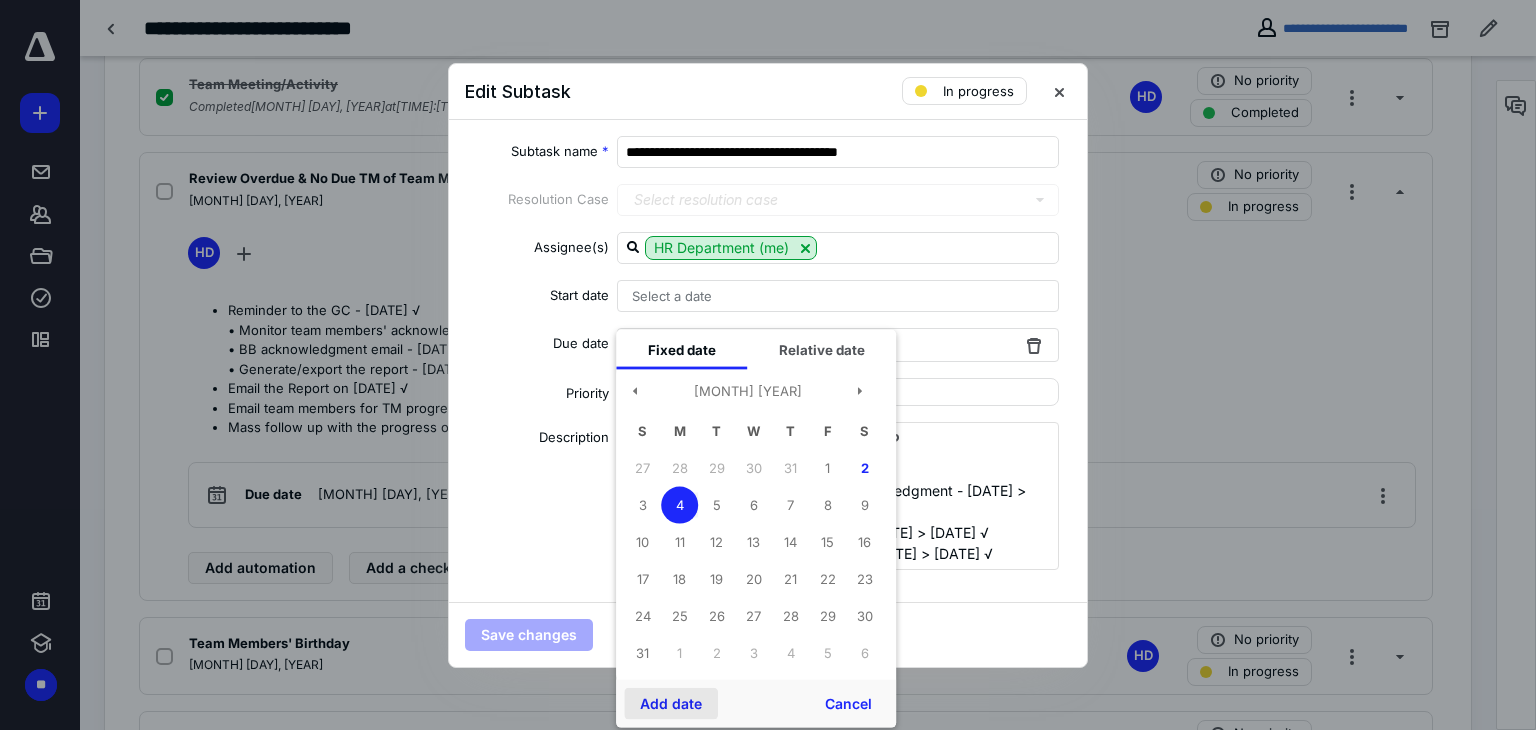 click on "Add date" at bounding box center (671, 703) 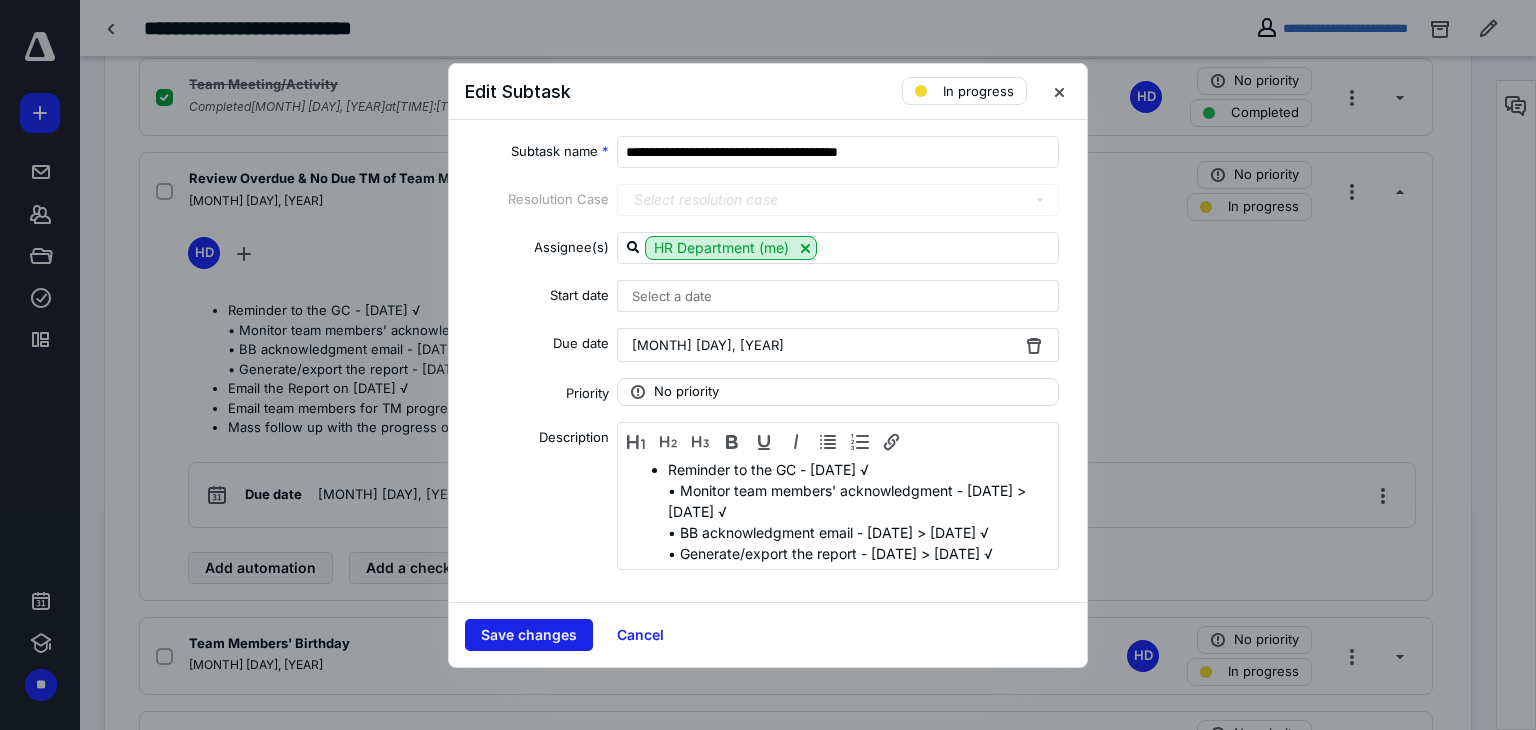click on "Save changes" at bounding box center [529, 635] 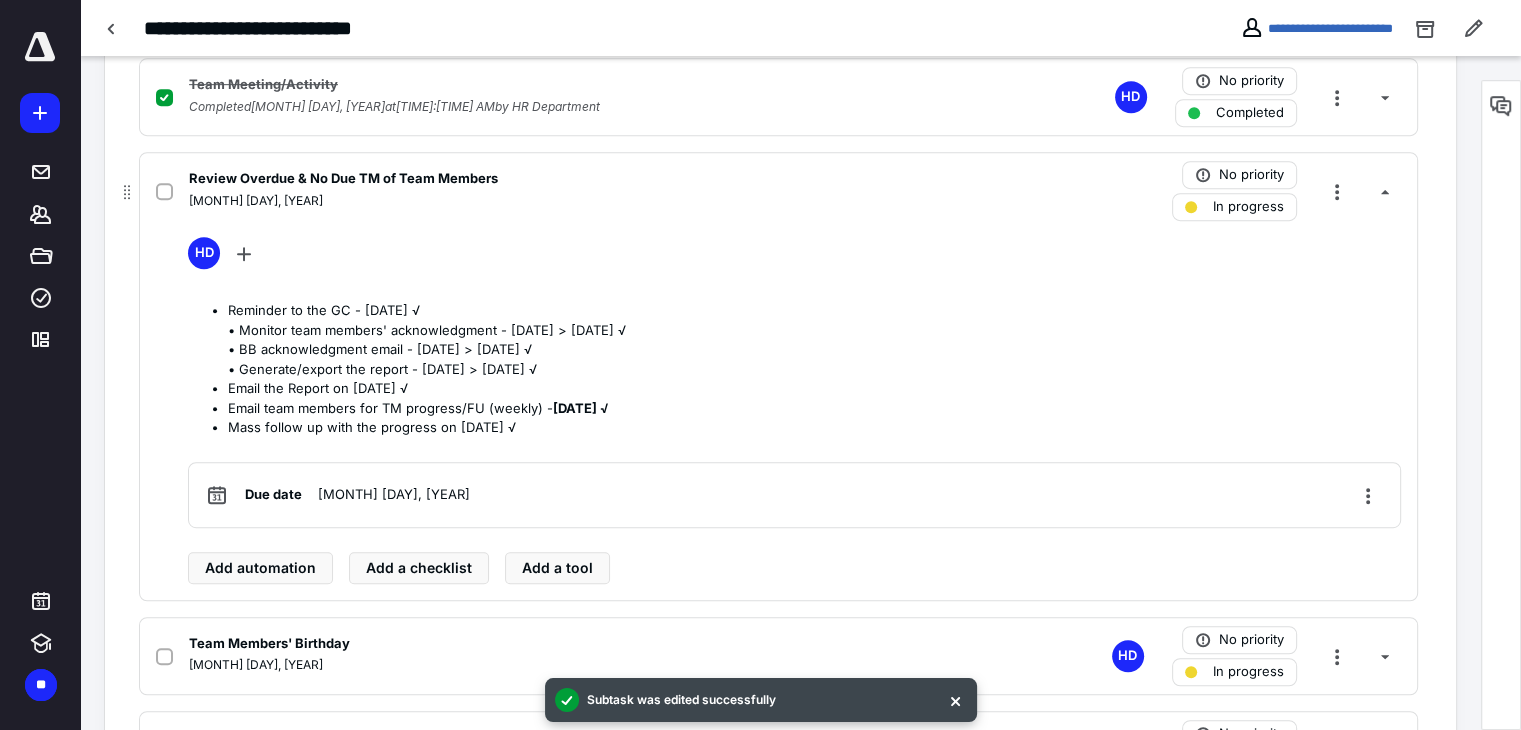 click on "[MONTH] [DAY], [YEAR]" at bounding box center (516, 201) 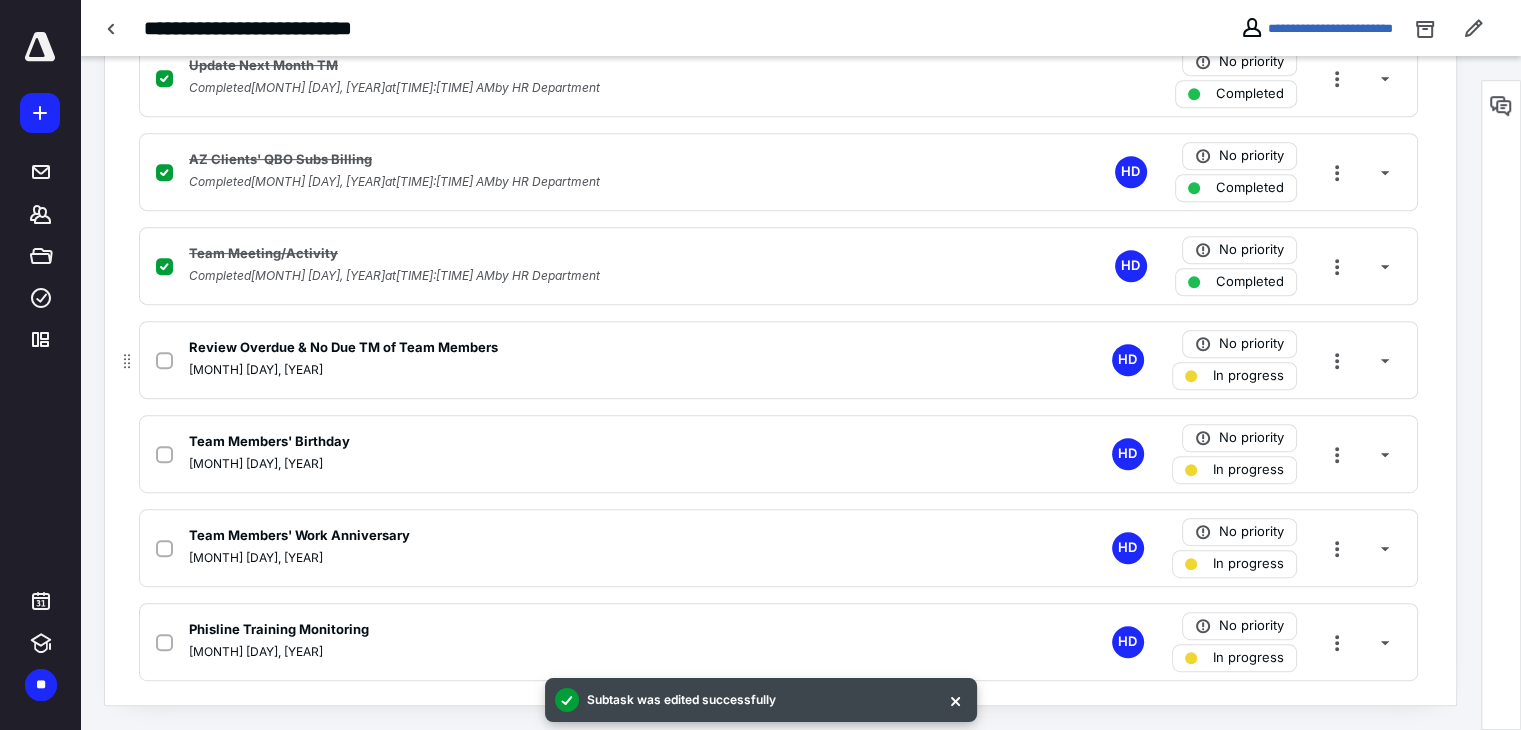 scroll, scrollTop: 915, scrollLeft: 0, axis: vertical 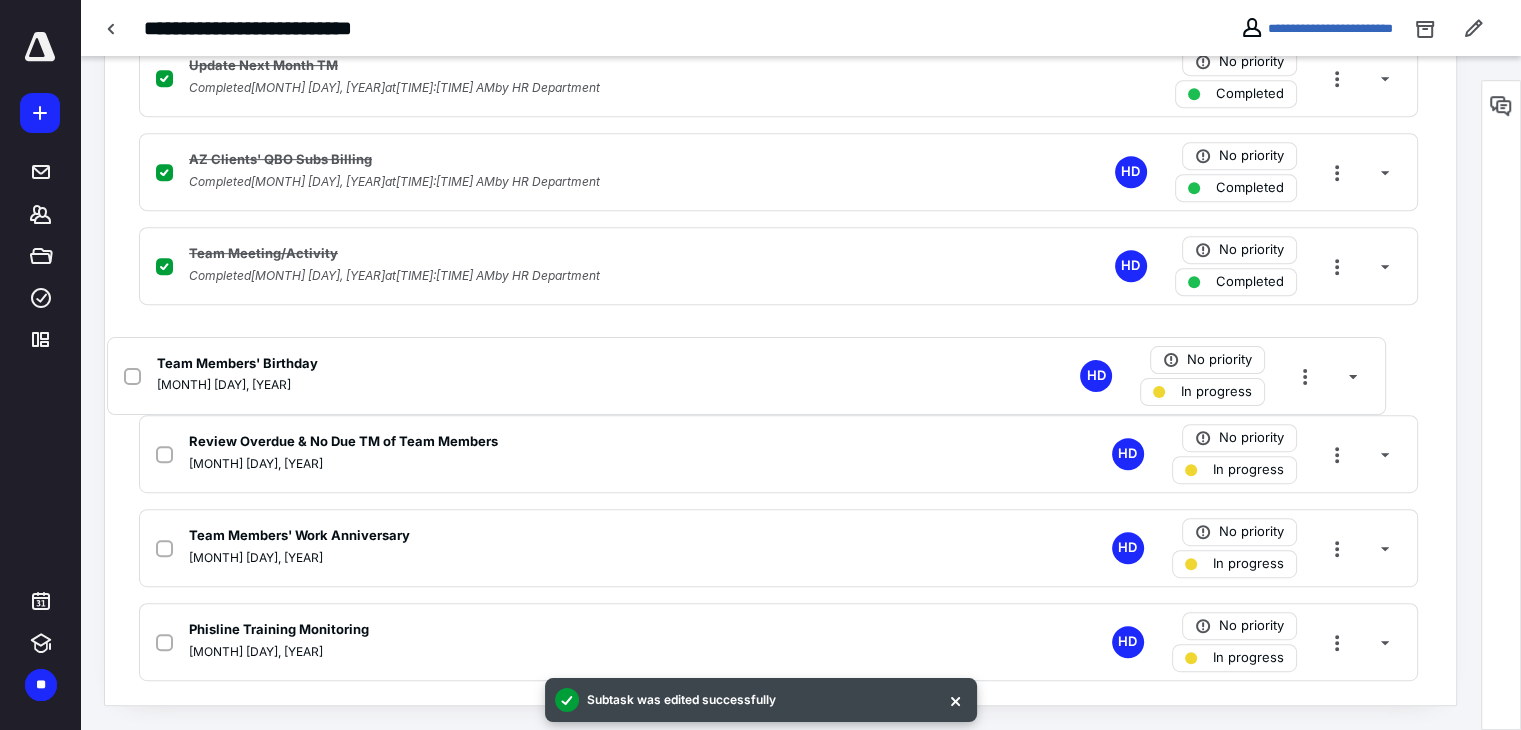 drag, startPoint x: 128, startPoint y: 453, endPoint x: 99, endPoint y: 355, distance: 102.20078 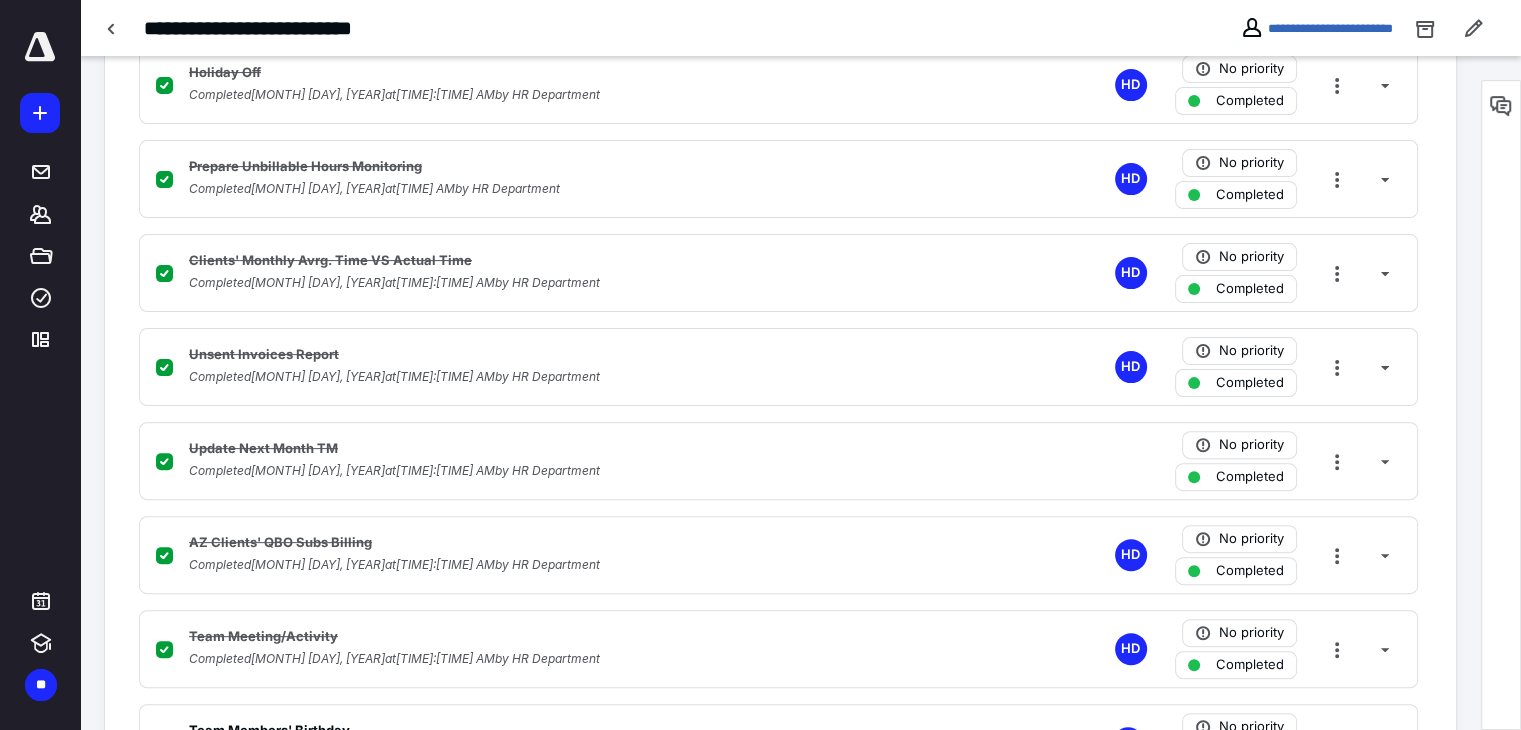 scroll, scrollTop: 515, scrollLeft: 0, axis: vertical 